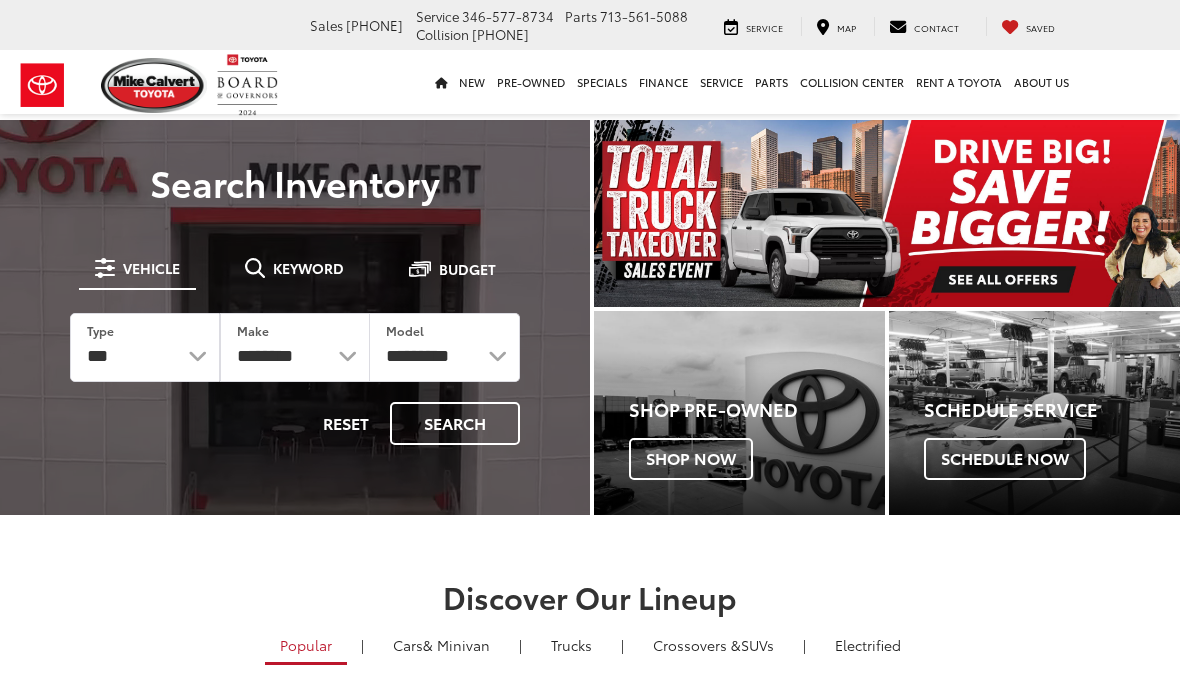scroll, scrollTop: 0, scrollLeft: 0, axis: both 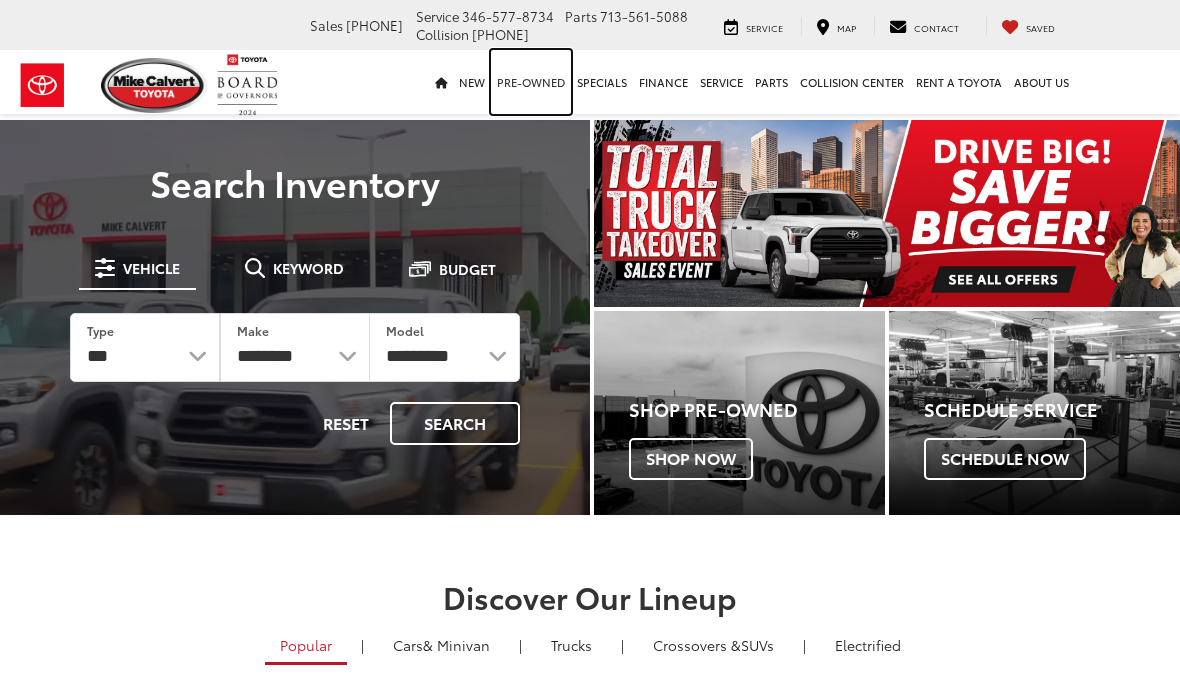 click on "Pre-Owned" at bounding box center (531, 82) 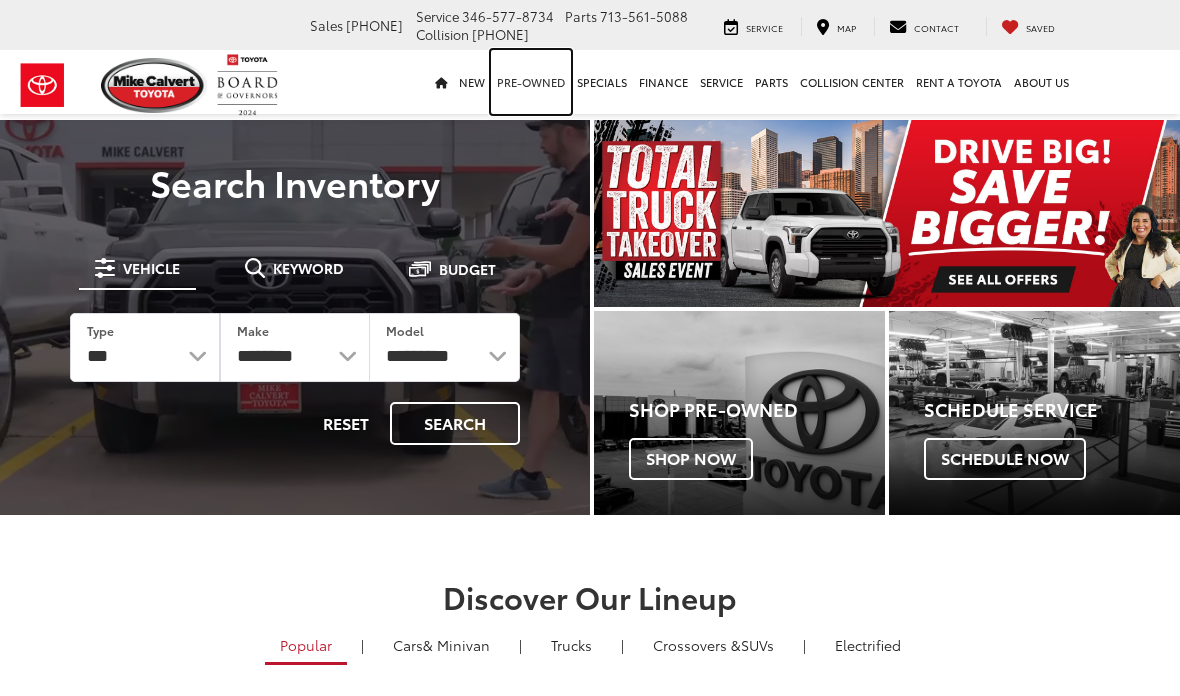 scroll, scrollTop: 0, scrollLeft: 0, axis: both 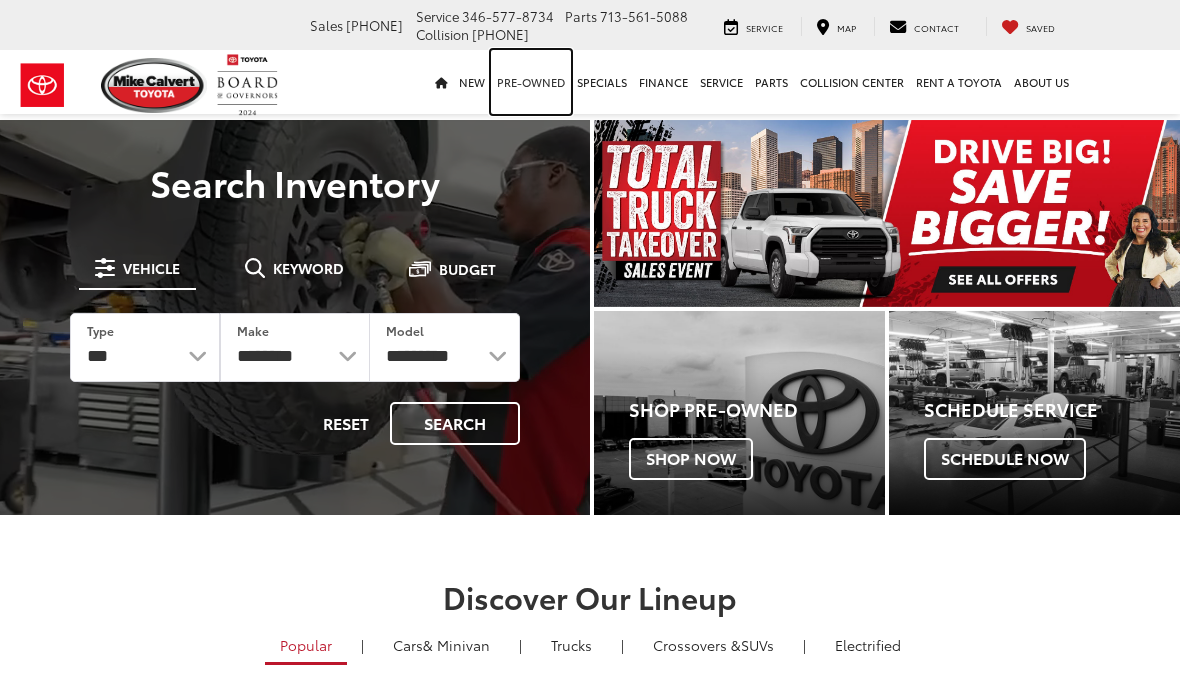 click on "Pre-Owned" at bounding box center [531, 82] 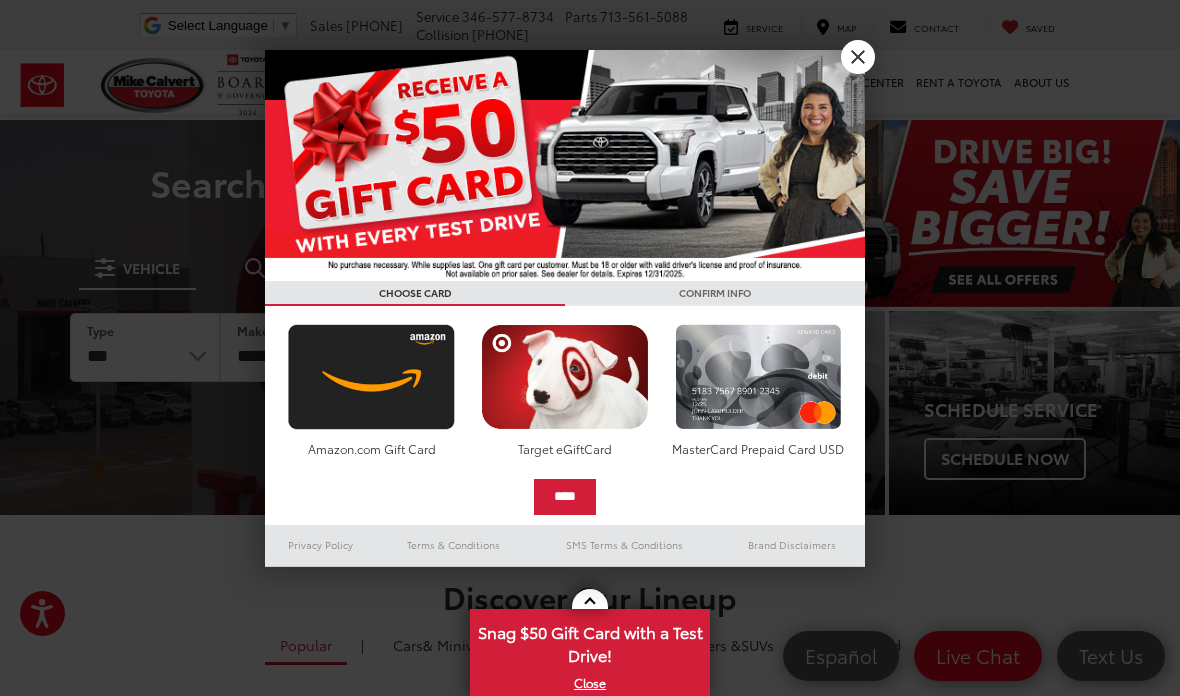 scroll, scrollTop: 0, scrollLeft: 0, axis: both 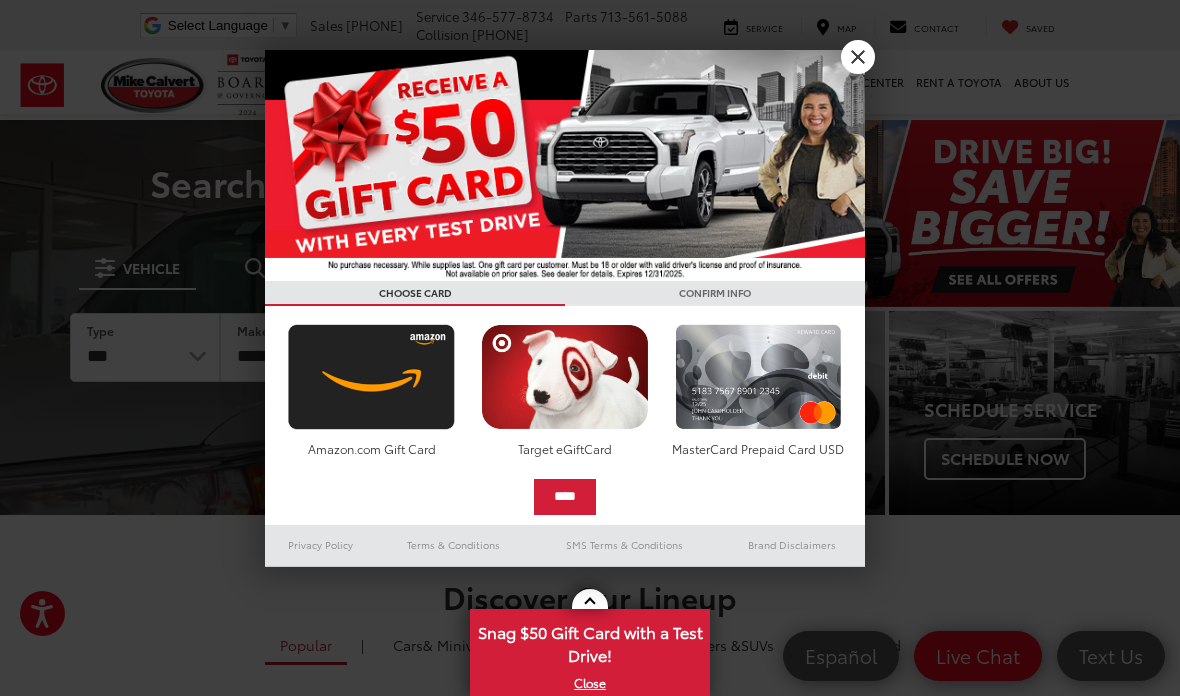 click on "X" at bounding box center [858, 57] 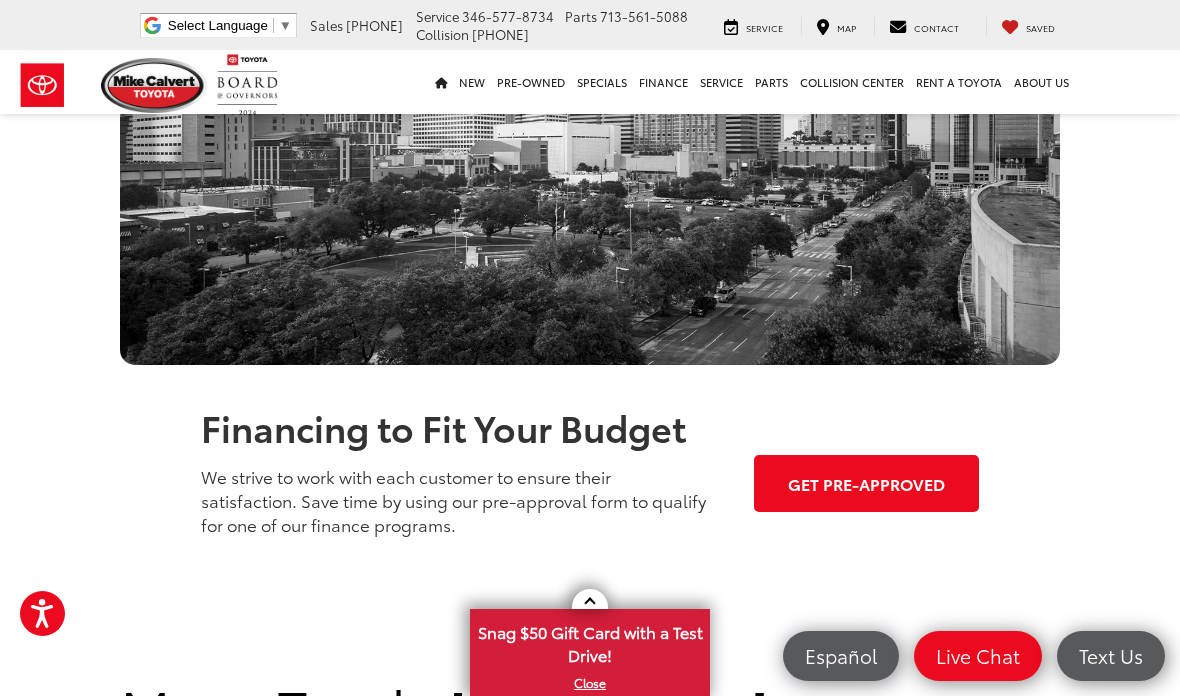 scroll, scrollTop: 1269, scrollLeft: 0, axis: vertical 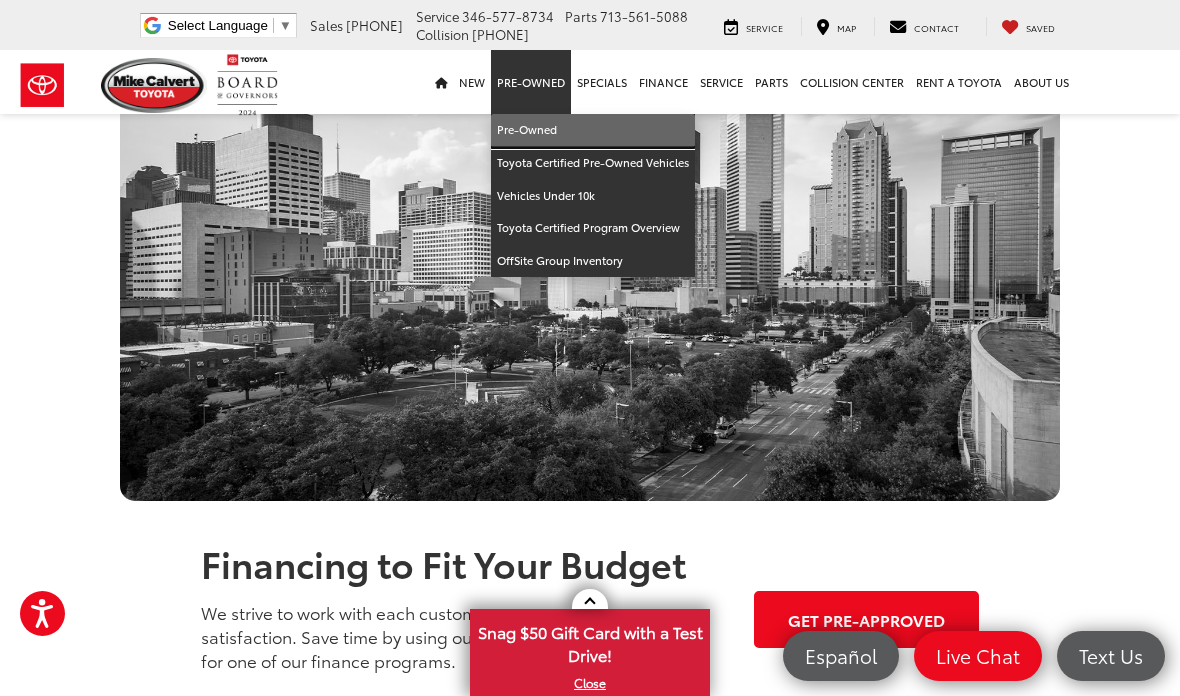 click on "Pre-Owned" at bounding box center (593, 130) 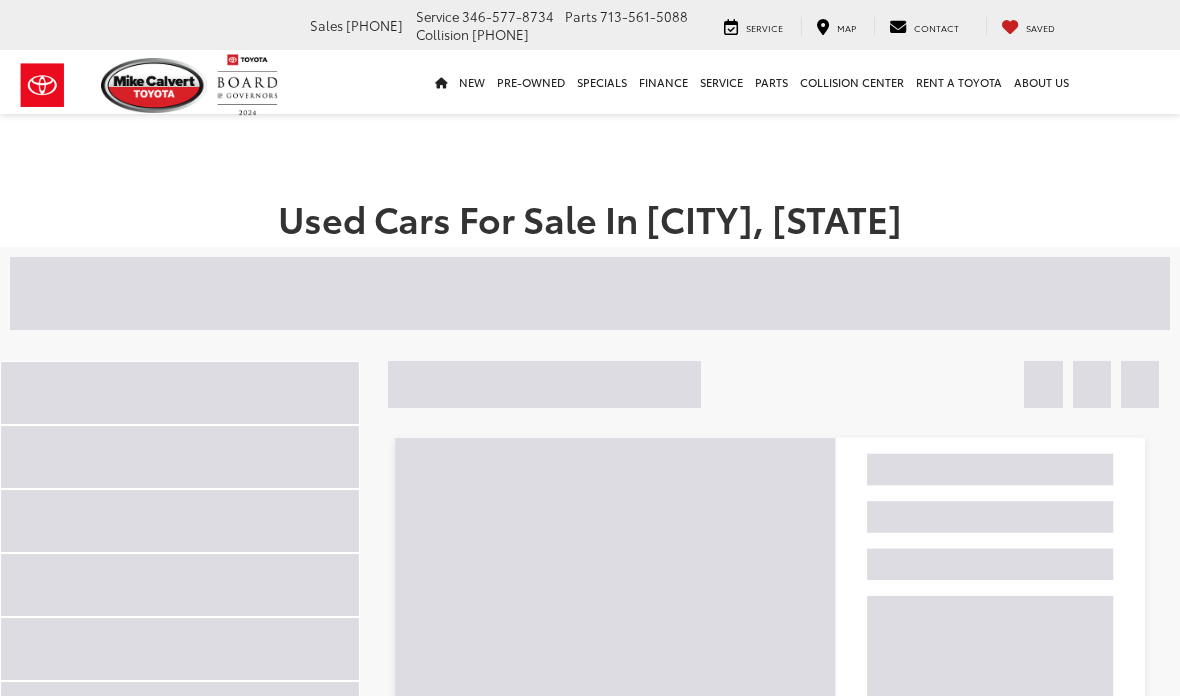 scroll, scrollTop: 0, scrollLeft: 0, axis: both 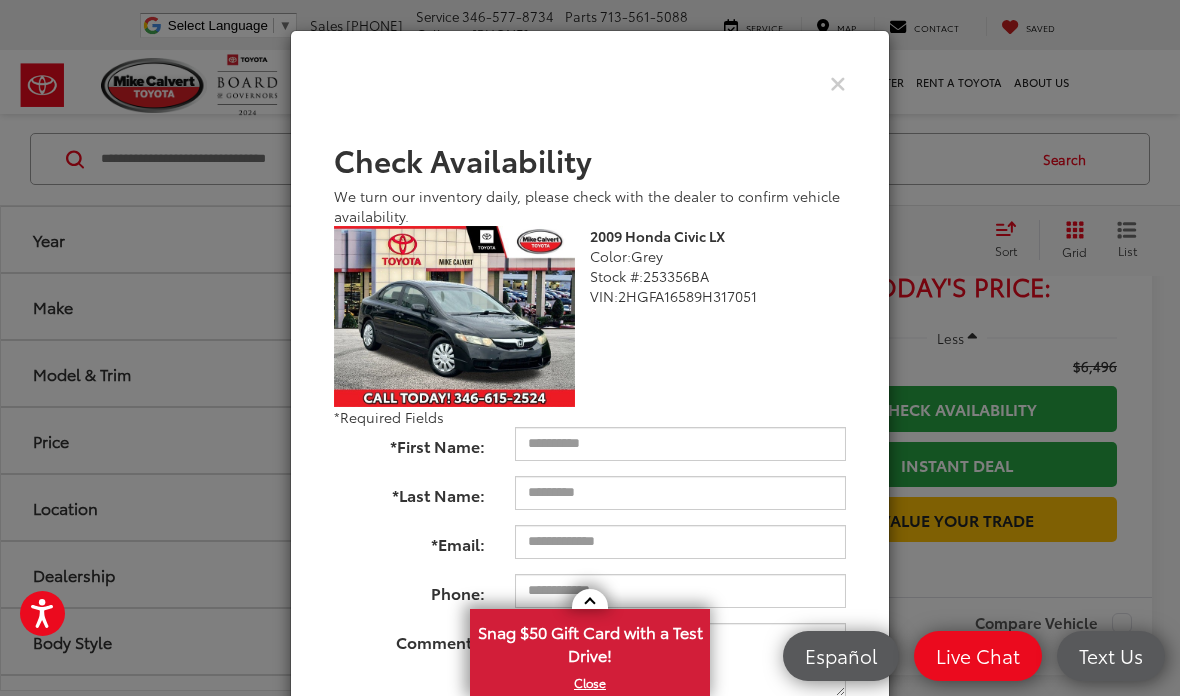 click at bounding box center [838, 82] 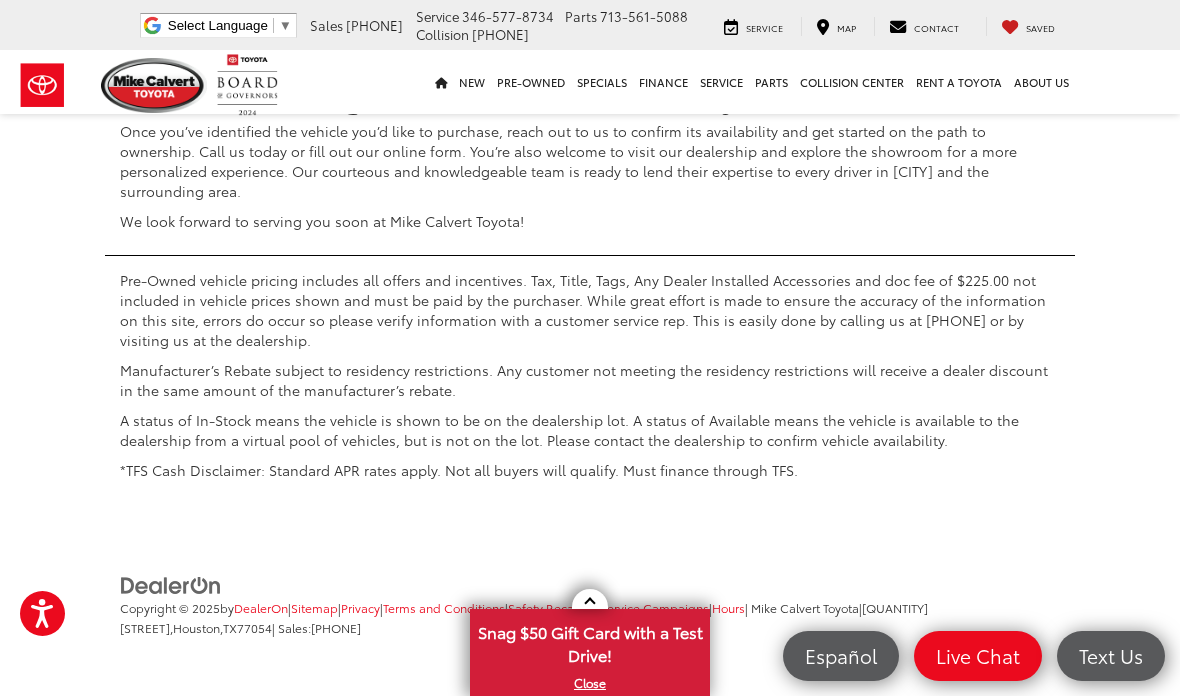 scroll, scrollTop: 8353, scrollLeft: 0, axis: vertical 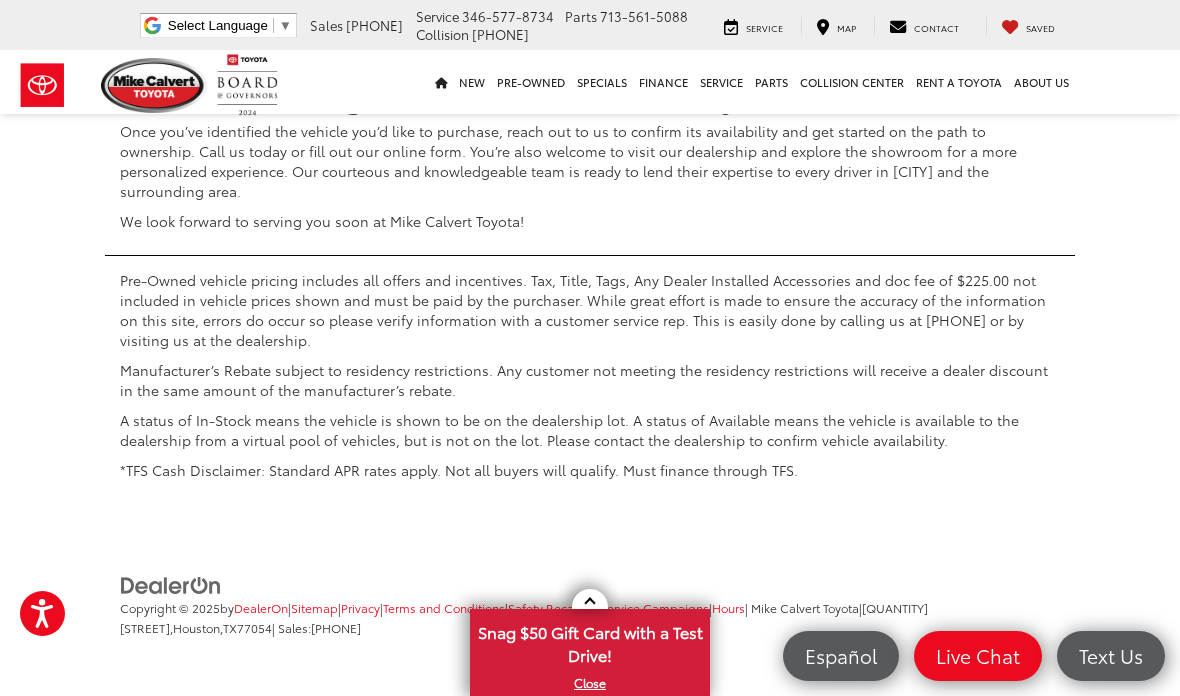 click on "Show: 12" at bounding box center [1085, -427] 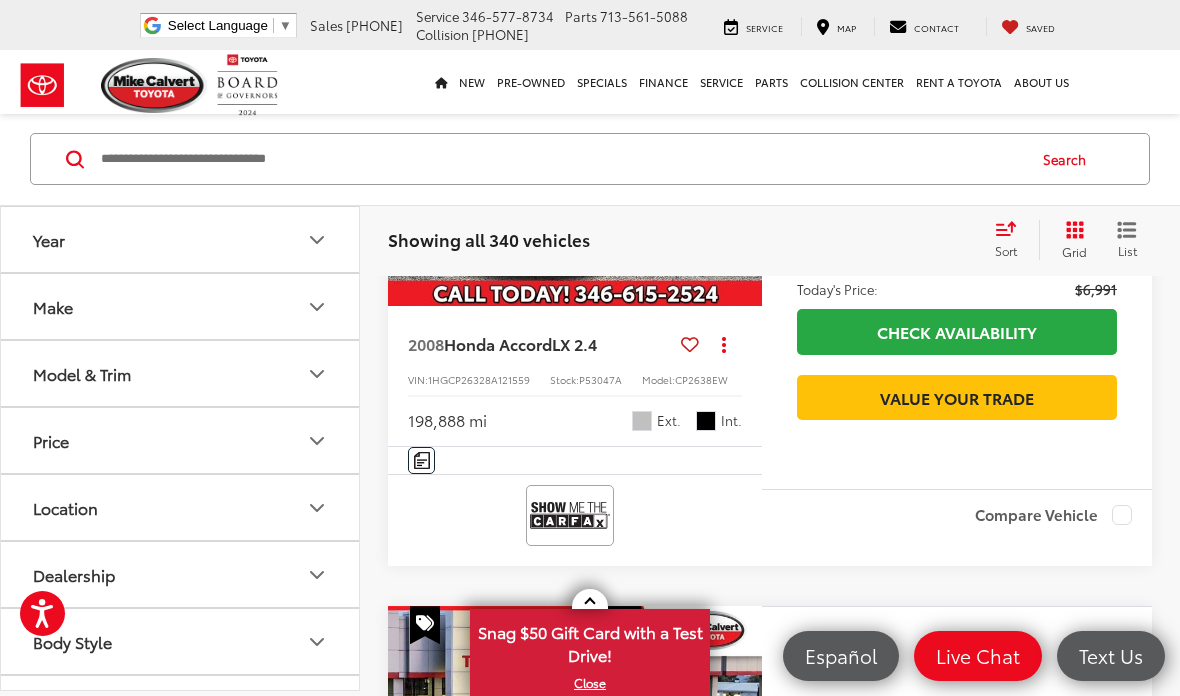 scroll, scrollTop: 6212, scrollLeft: 0, axis: vertical 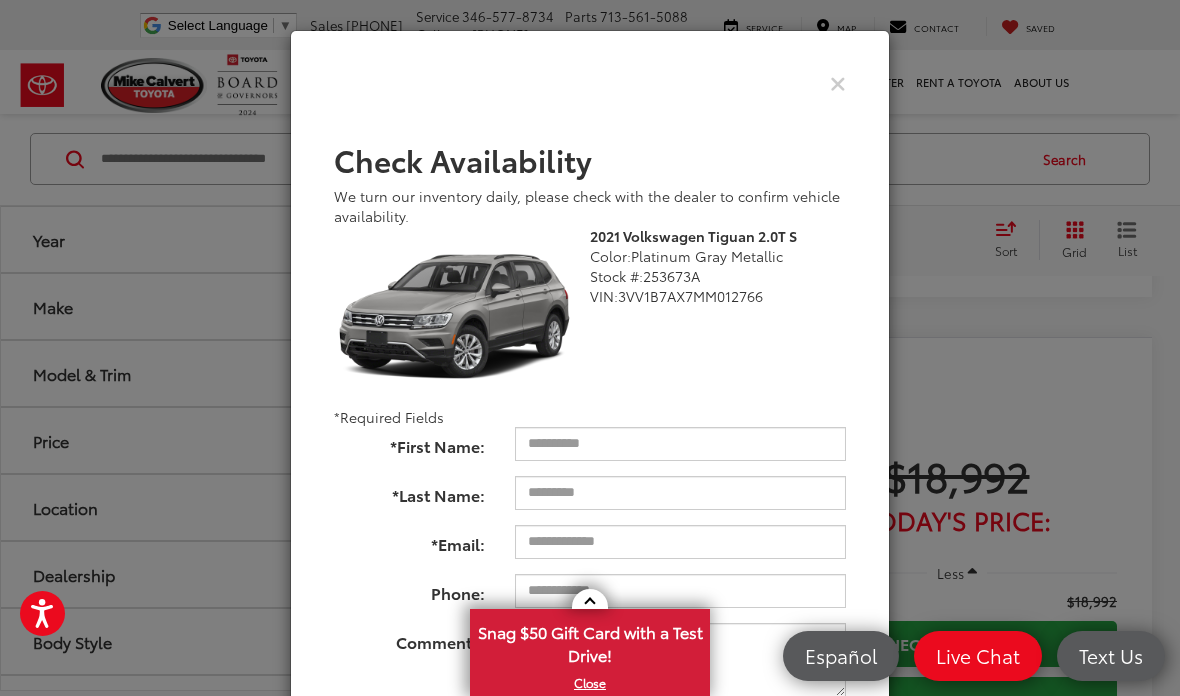 click at bounding box center [838, 82] 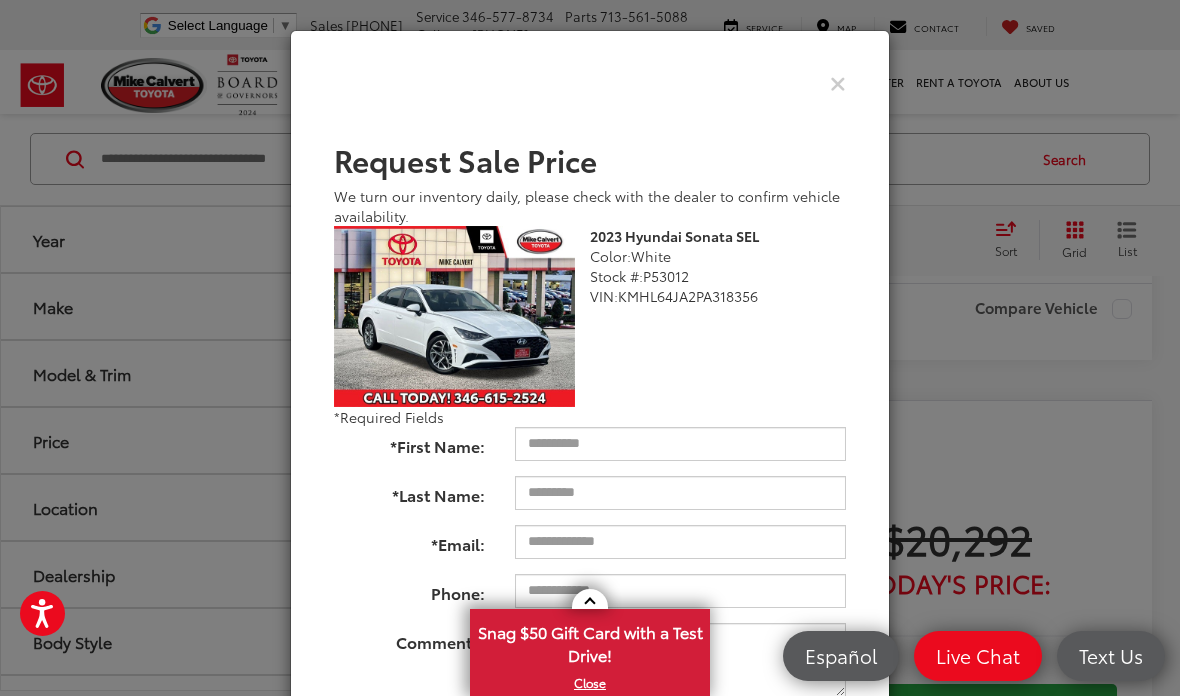 scroll, scrollTop: 38688, scrollLeft: 0, axis: vertical 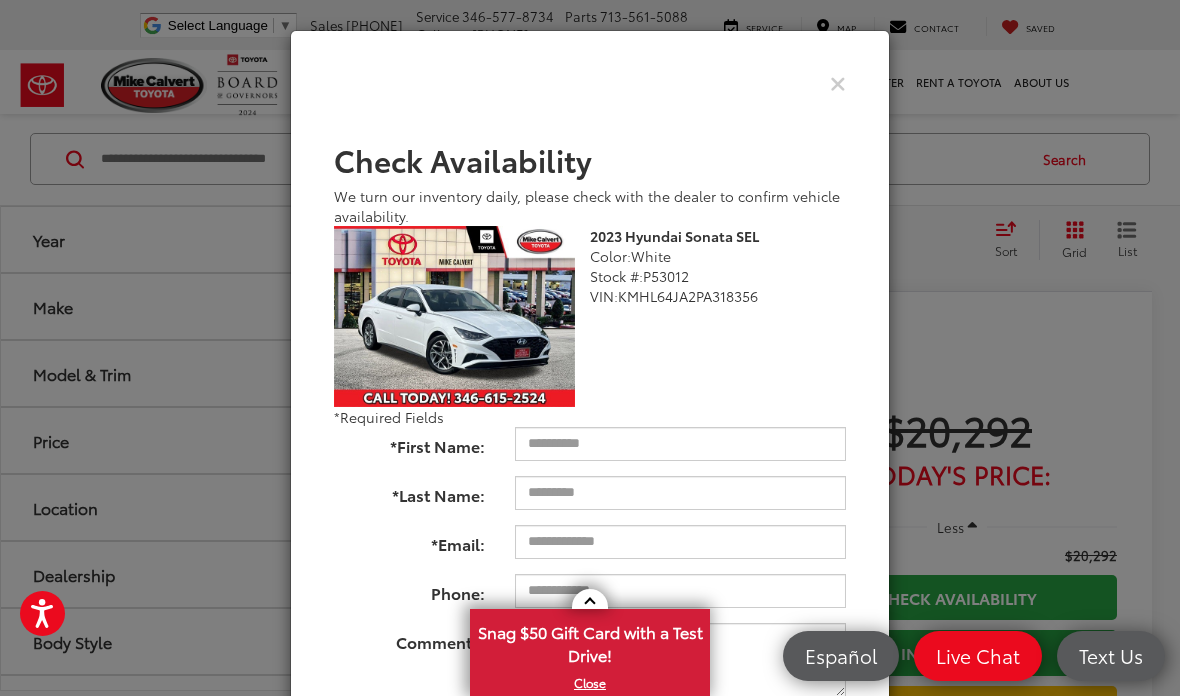 click at bounding box center (838, 82) 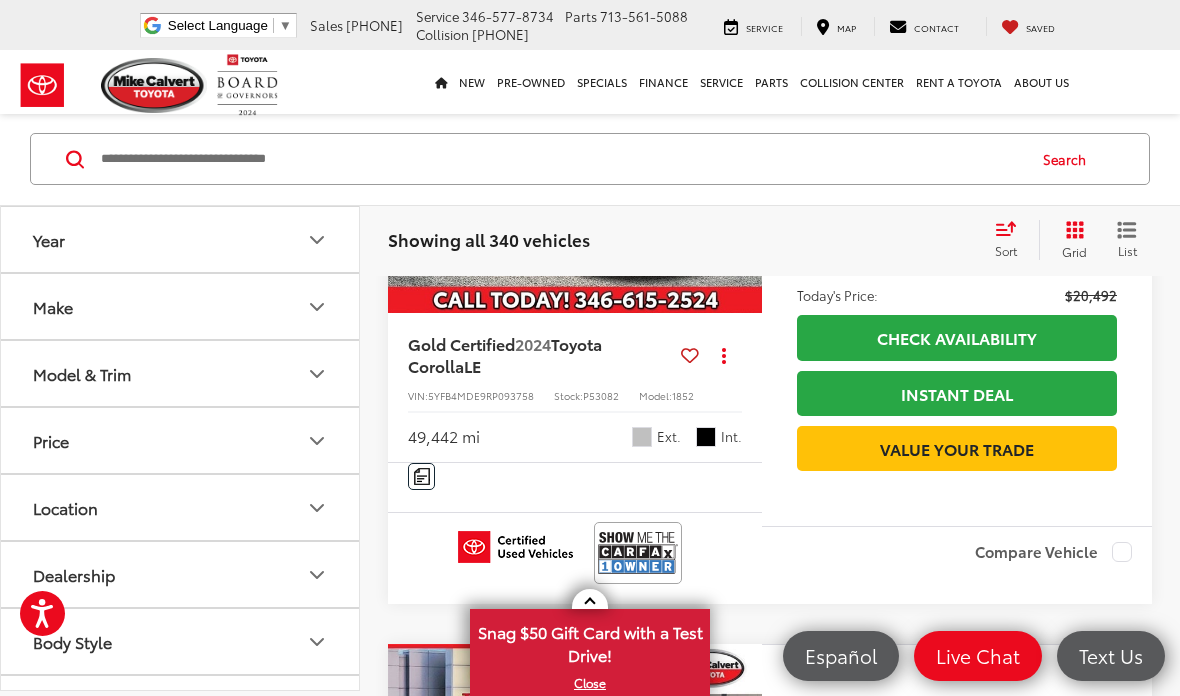click at bounding box center (561, 159) 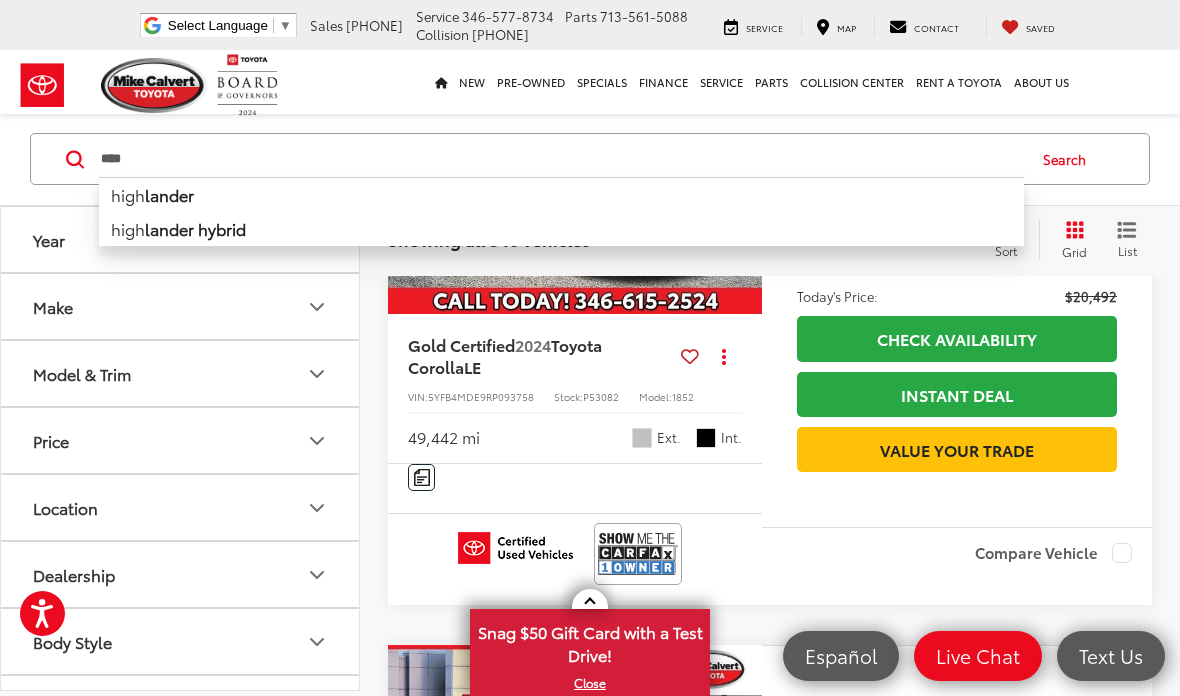 click on "high lander" at bounding box center (561, 194) 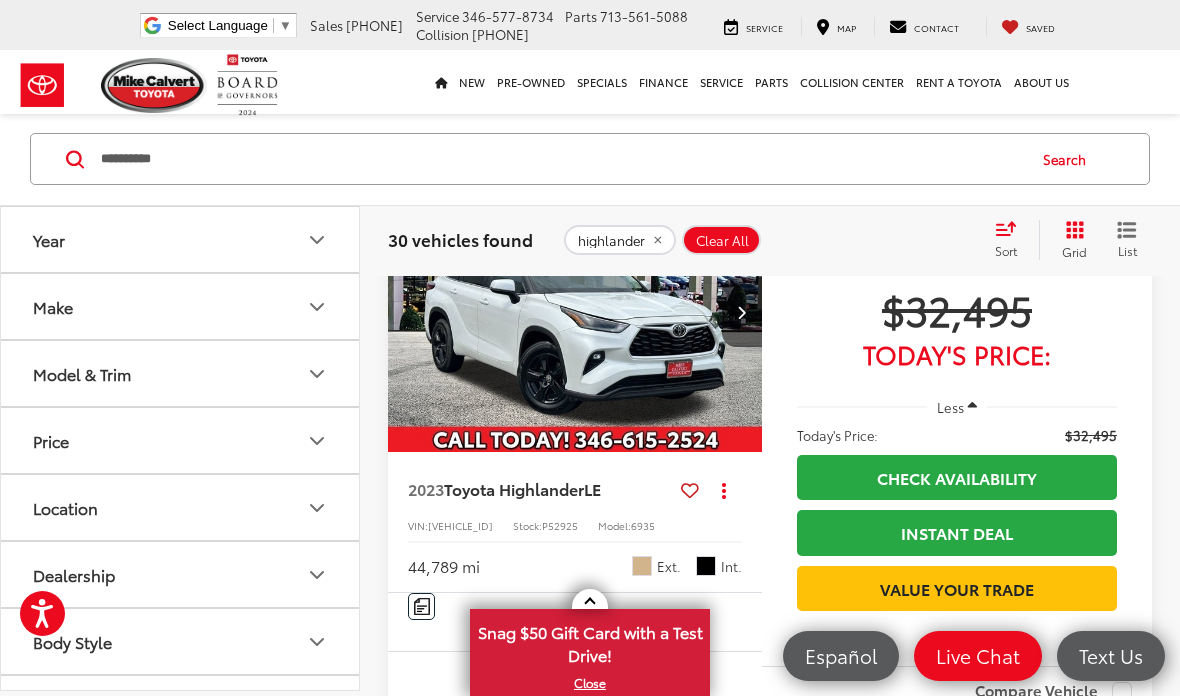 scroll, scrollTop: 7007, scrollLeft: 0, axis: vertical 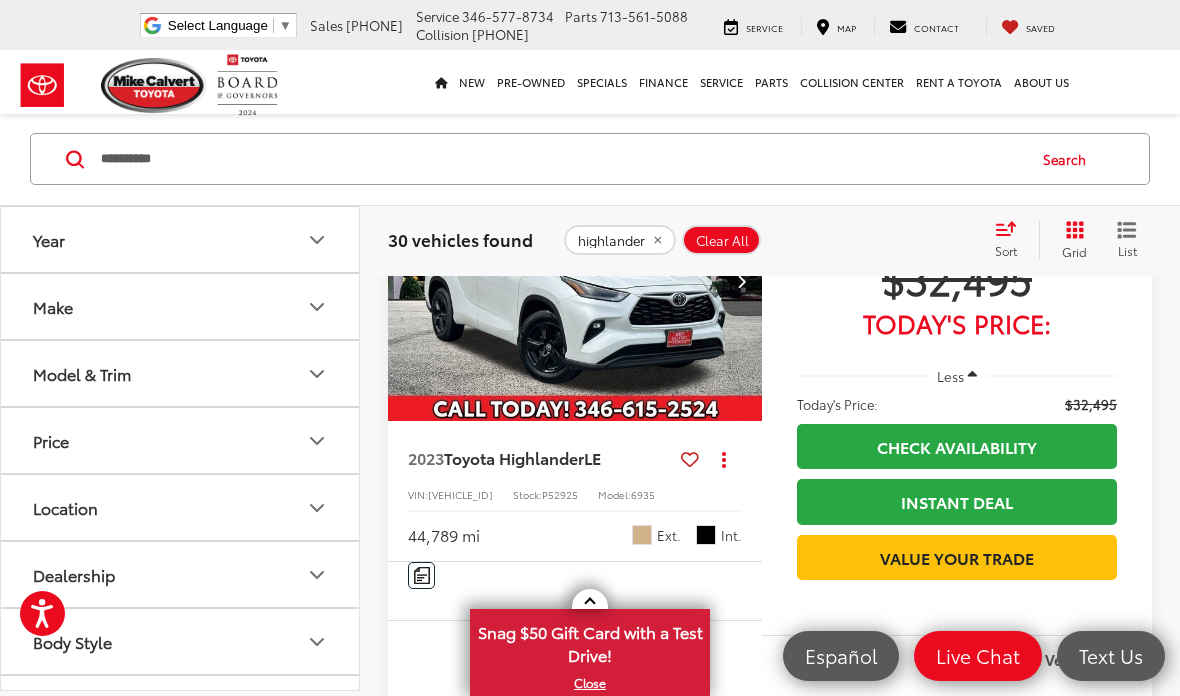 click at bounding box center (742, -332) 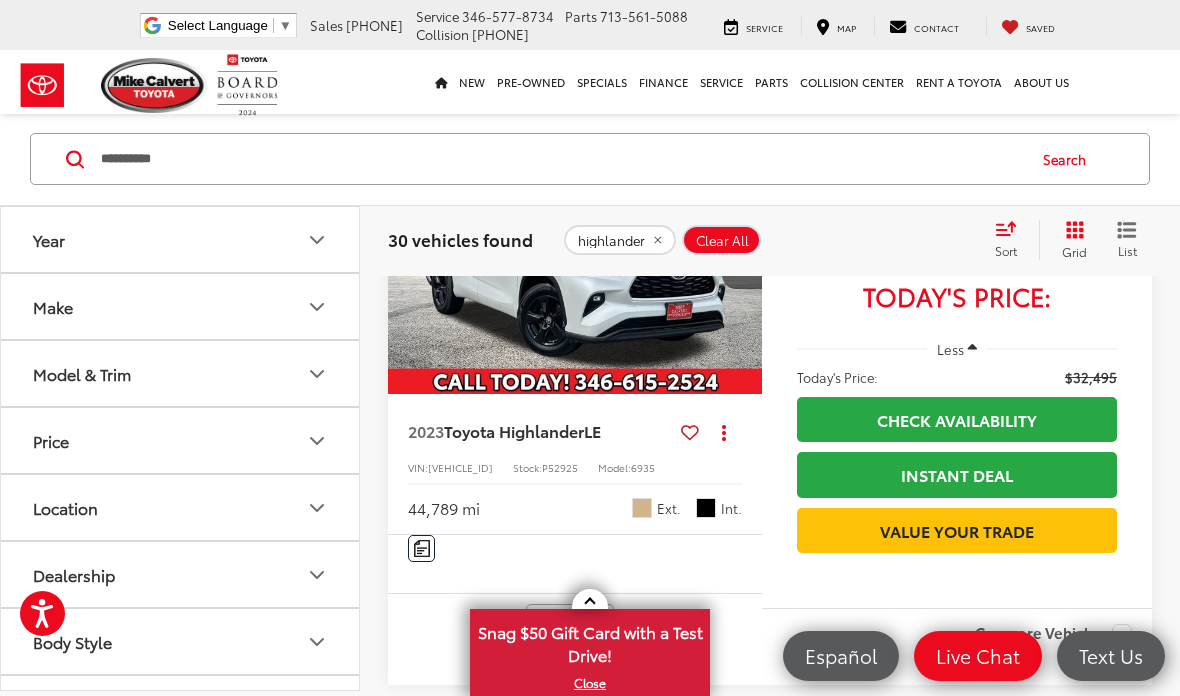 scroll, scrollTop: 7046, scrollLeft: 0, axis: vertical 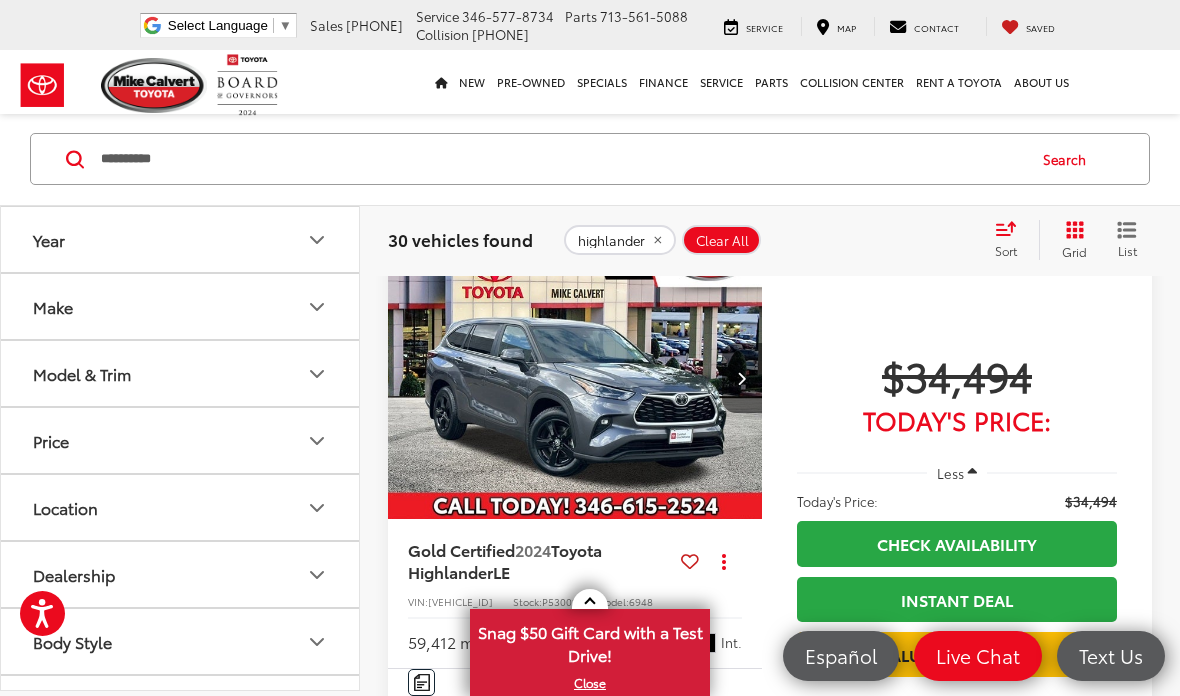 click on "**********" at bounding box center [561, 159] 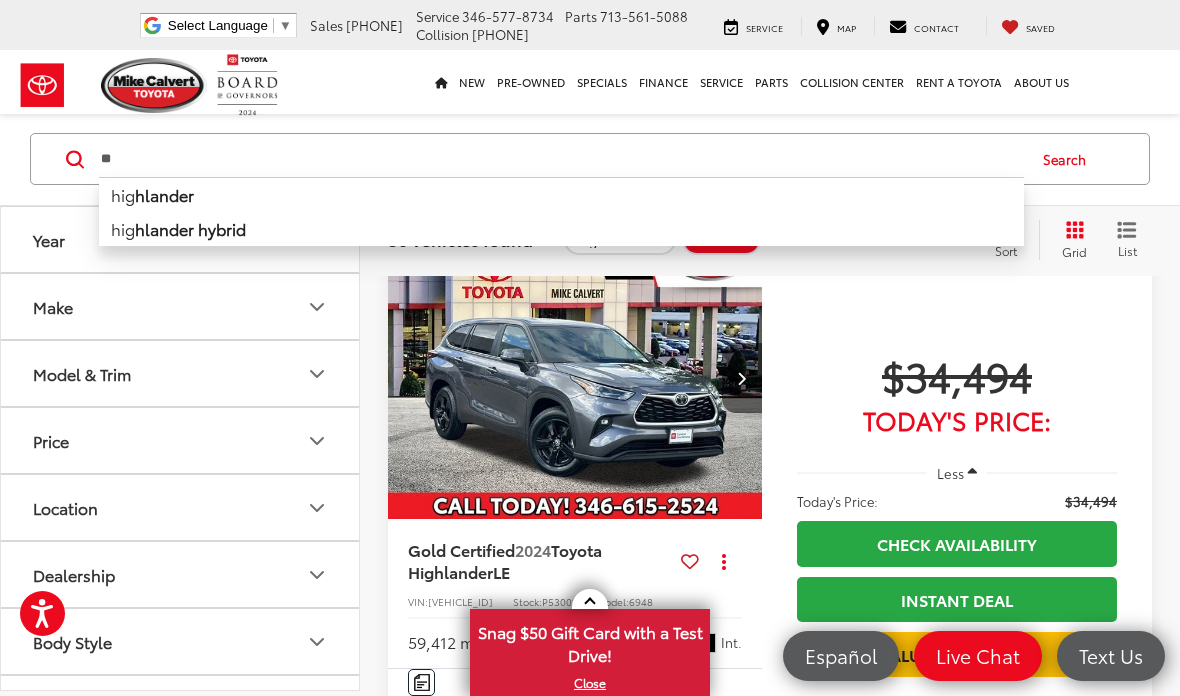type on "*" 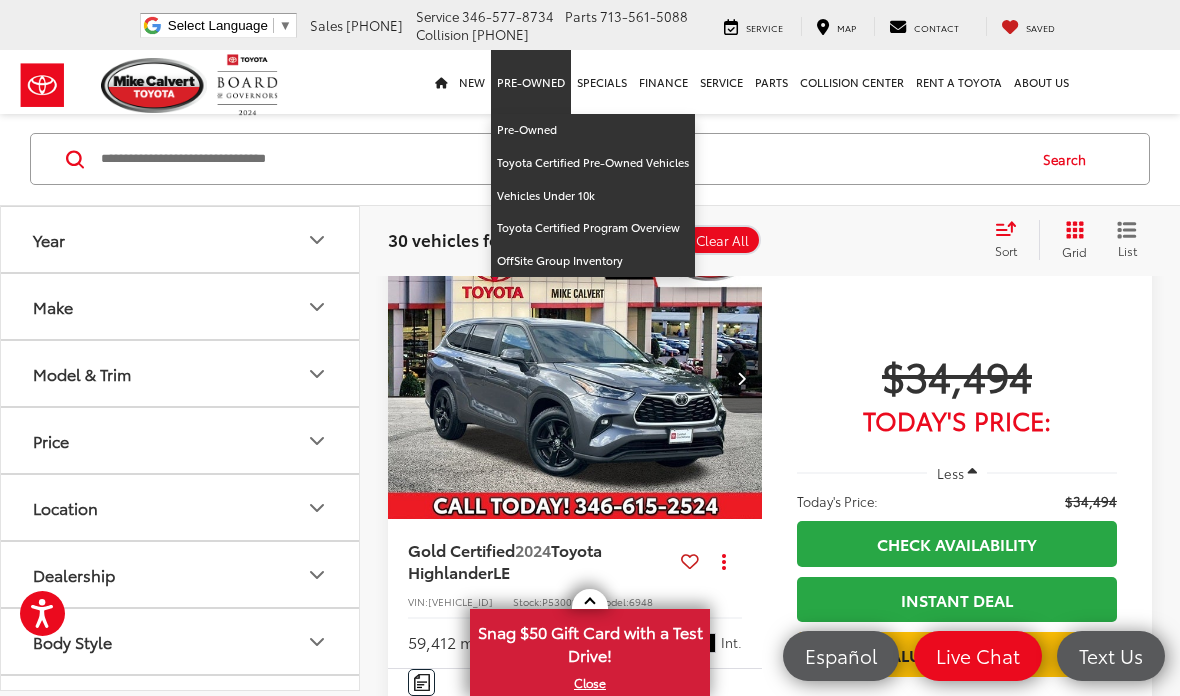 type 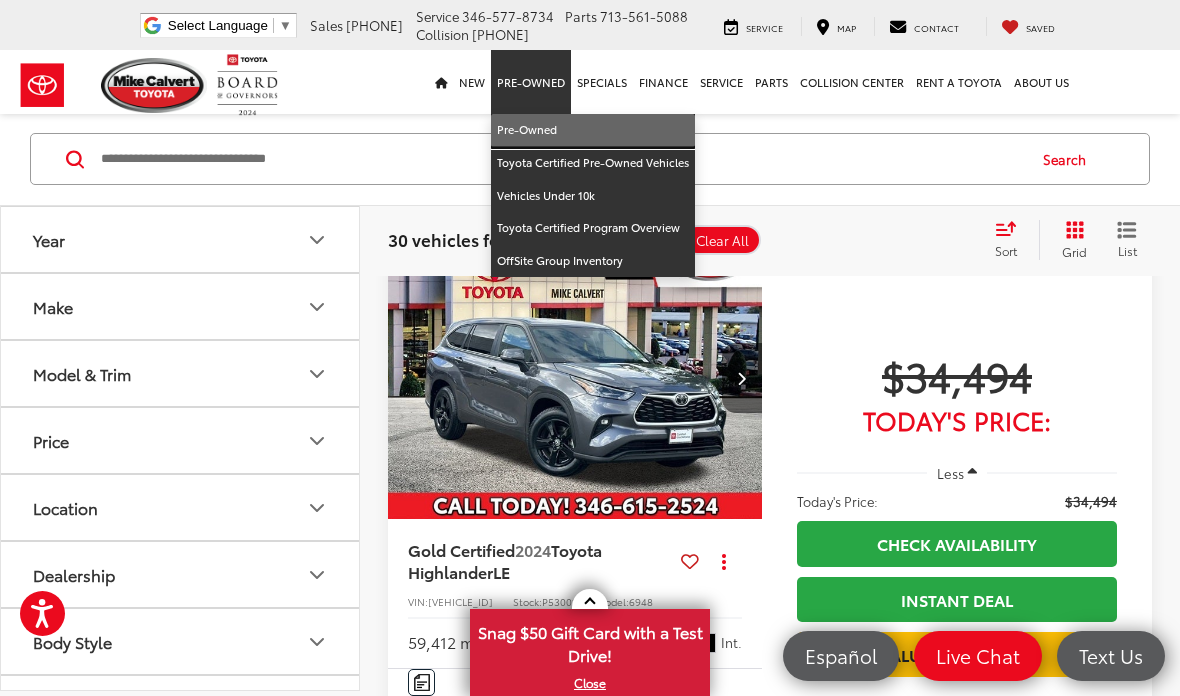 click on "Pre-Owned" at bounding box center [593, 130] 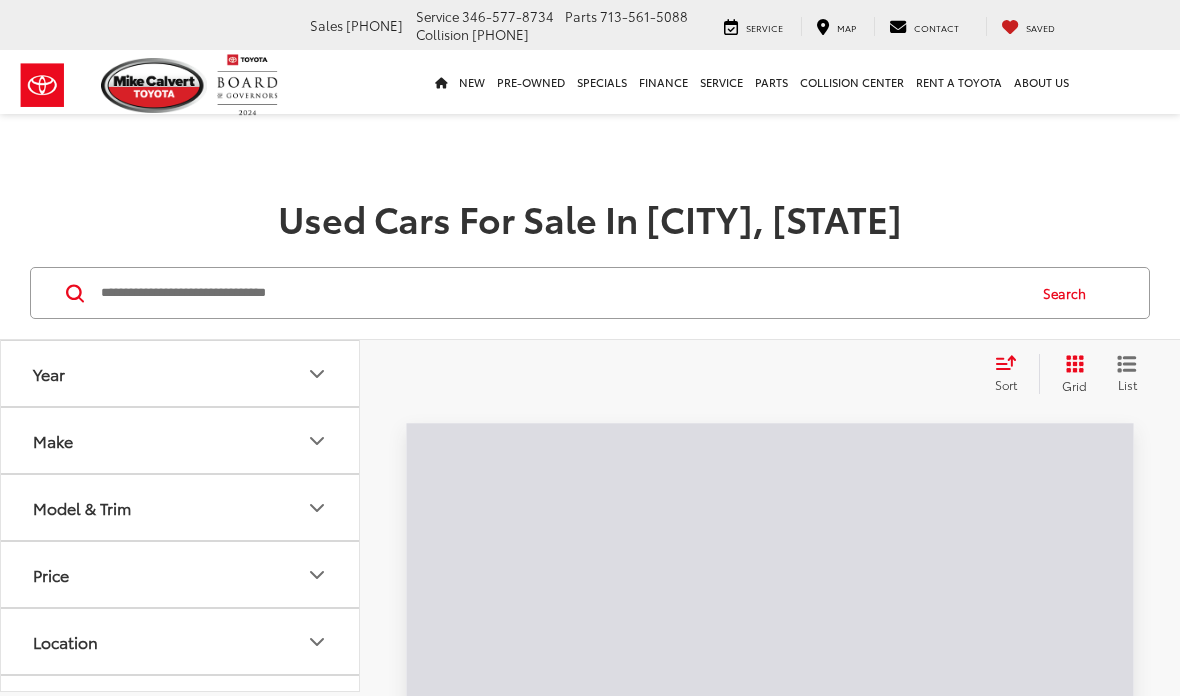 scroll, scrollTop: 0, scrollLeft: 0, axis: both 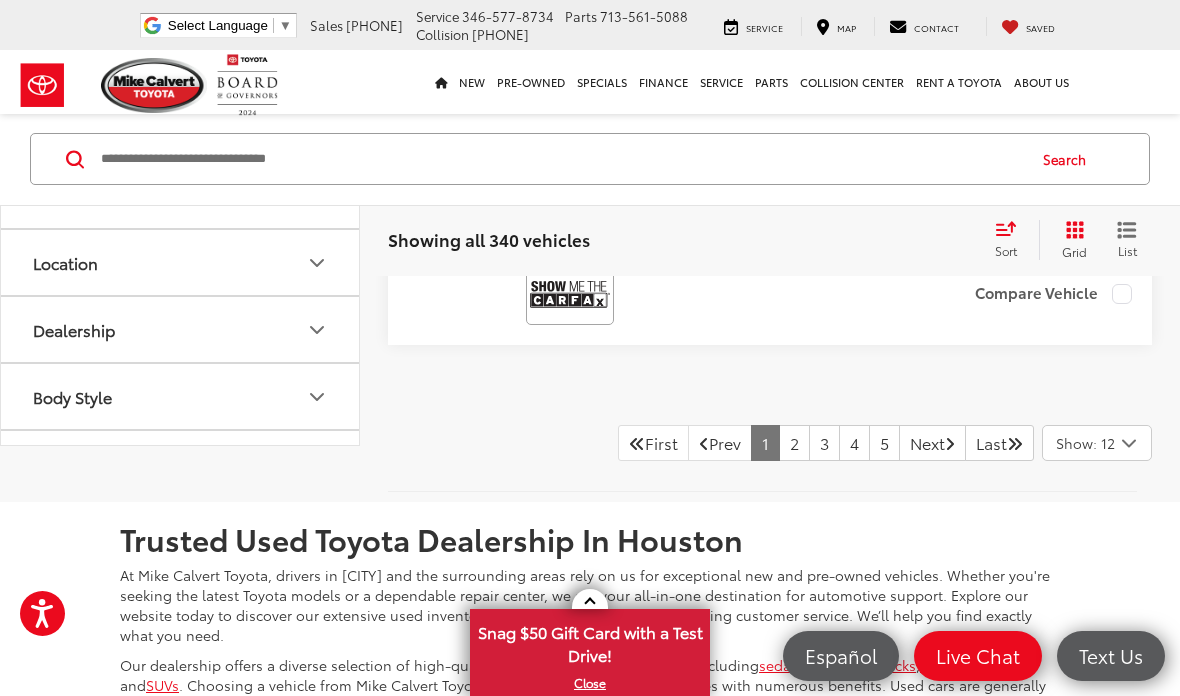 click at bounding box center [561, 159] 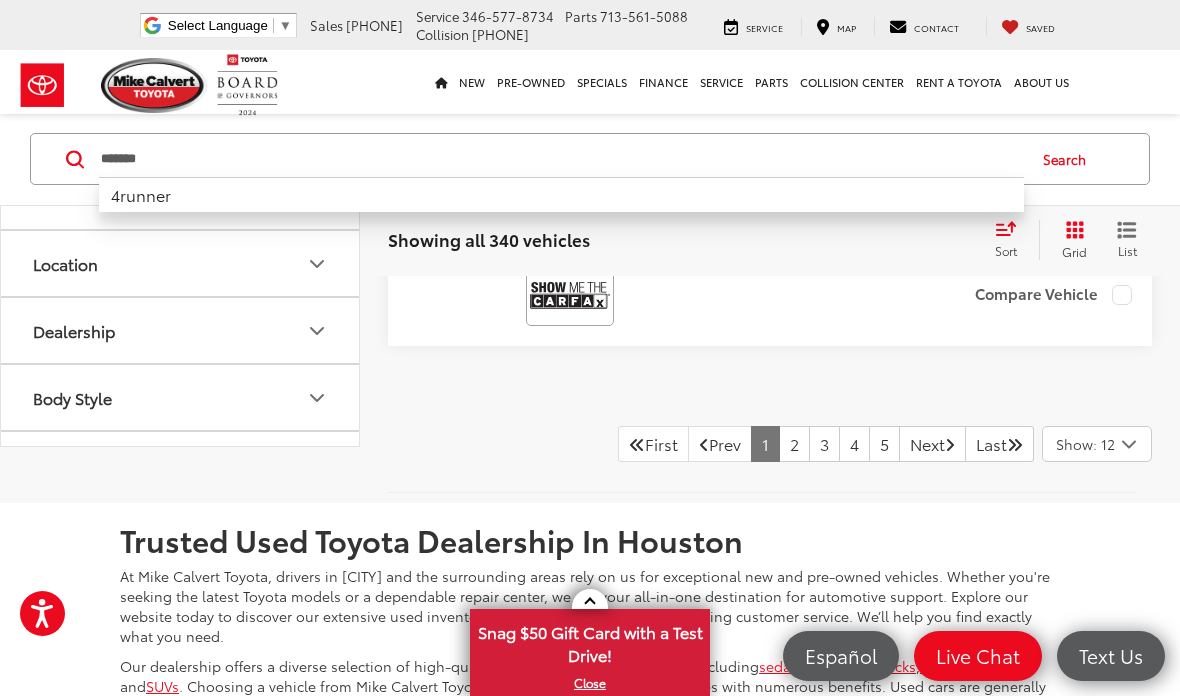 type on "*******" 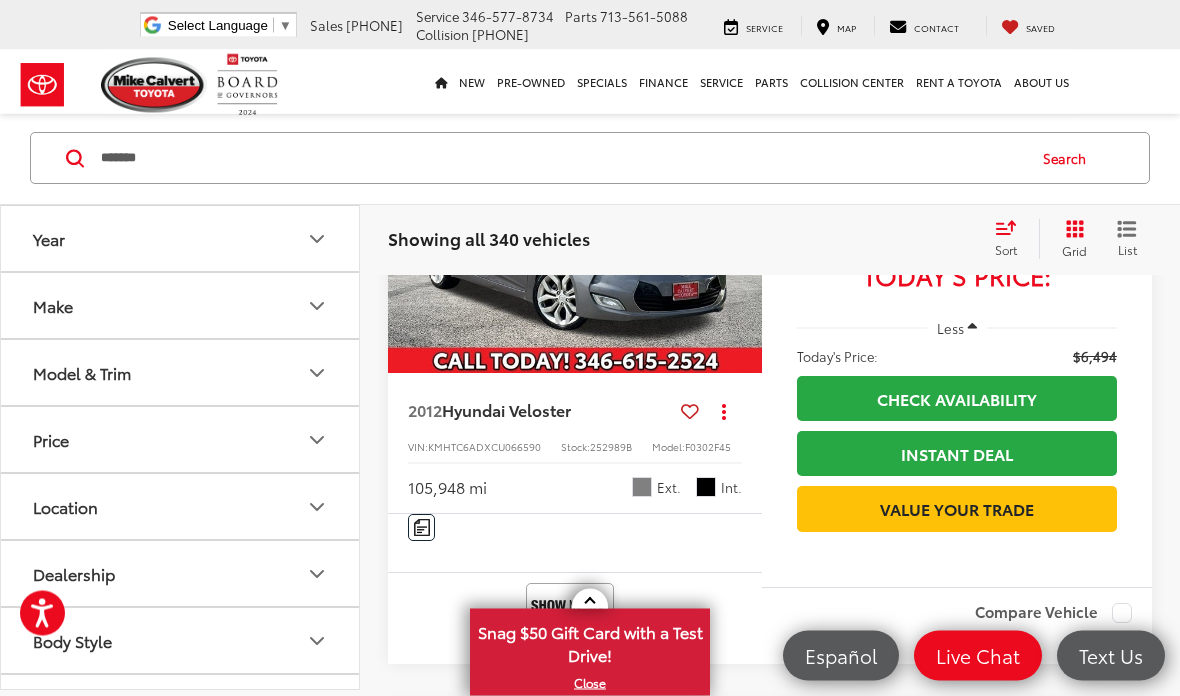 scroll, scrollTop: 133, scrollLeft: 0, axis: vertical 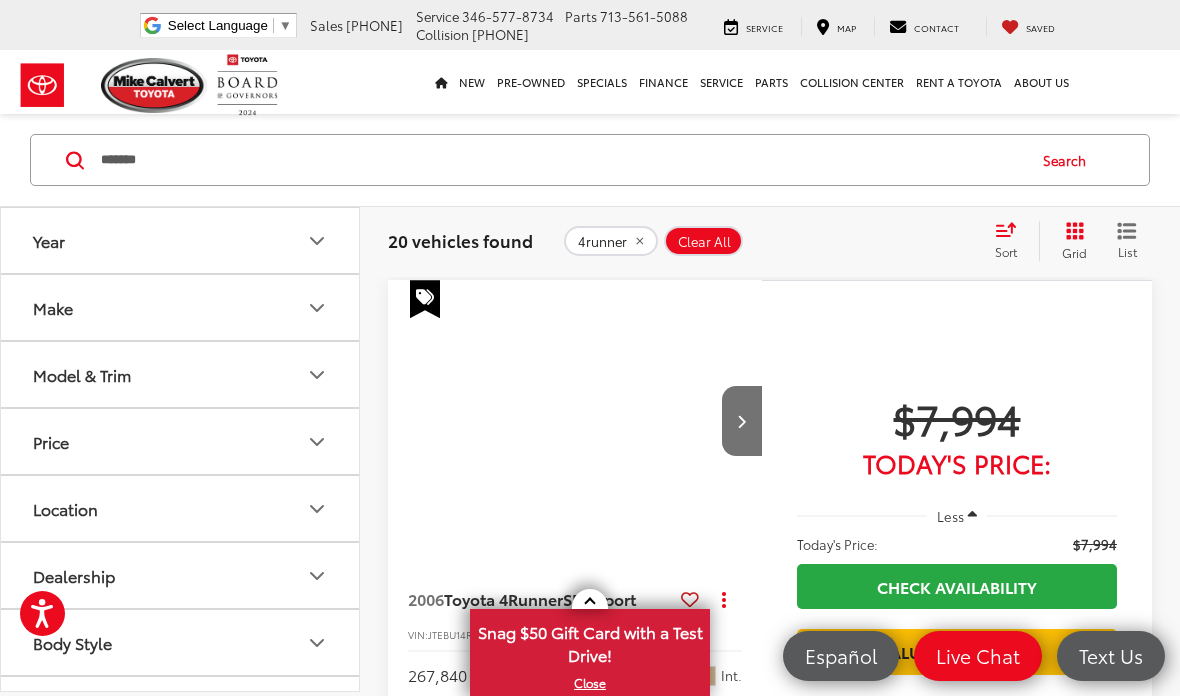 click on "*******" at bounding box center [561, 160] 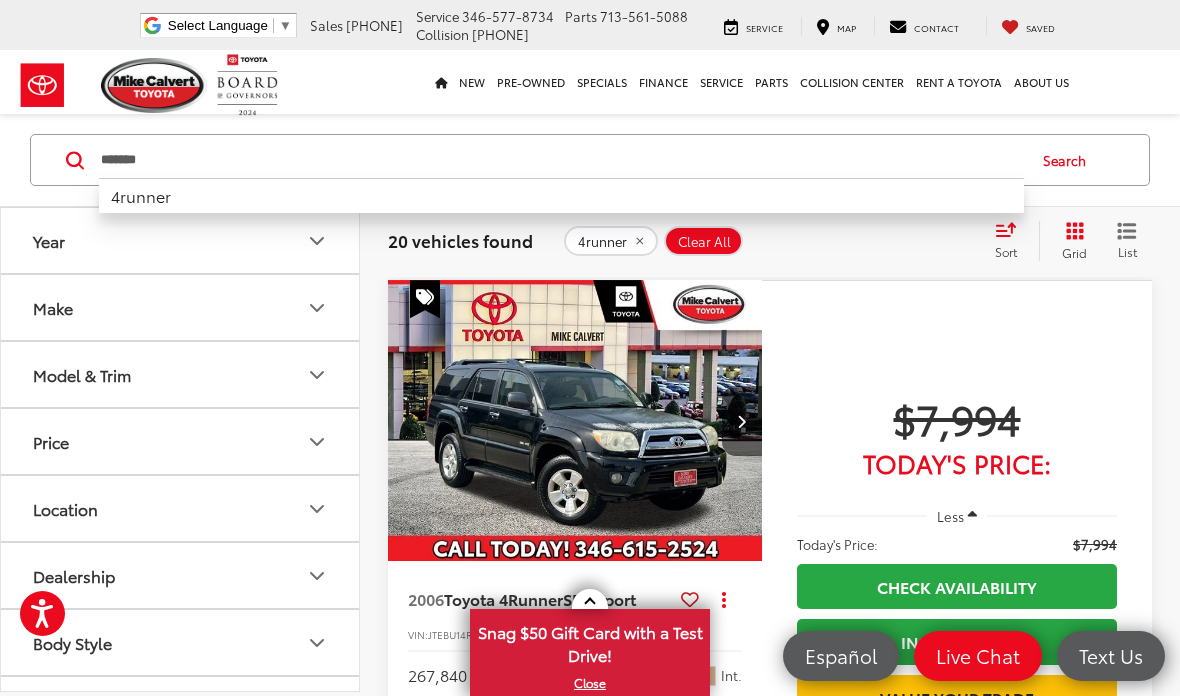 click on "New
New
New Tundra Inventory
Schedule Test Drive
Model Research
Toyota Reviews
Toyota Comparisons
Commercial Truck Center
New 4Runner i-FORCE MAX Inventory
Pre-Owned
Pre-Owned
Toyota Certified Pre-Owned Vehicles
Vehicles Under 10k
Toyota Certified Program Overview
OffSite Group Inventory
Specials
New Specials
Pre-owned Specials
Certified Pre-Owned Specials
Service & Parts Specials
Military Rebate
College Rebate
Manufacturer Specials
Finance
Finance Department
Get Pre-Approved
Get Pre-Qualified
Payment Calculator
Value Your Trade
Toyota Lease Deals
Special Auto Financing
Get pre-qualified with Capital One (no impact to your credit score)
Service
Service
Mobile Service
ToyotaCare" at bounding box center [590, 82] 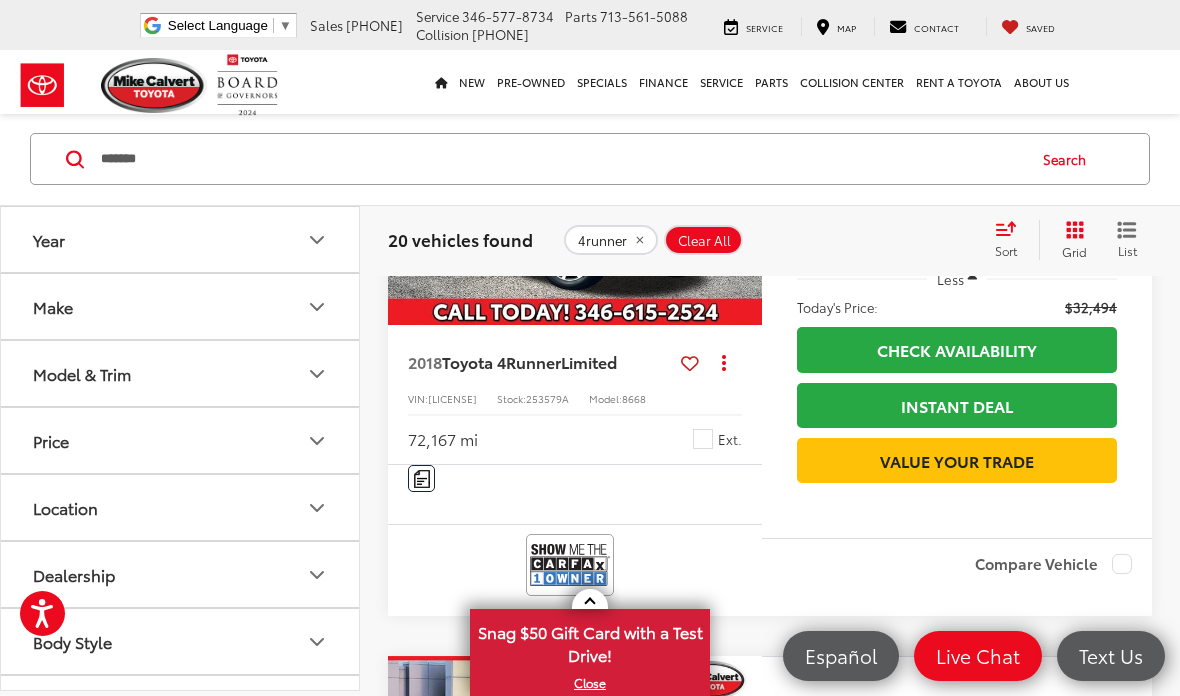 scroll, scrollTop: 1574, scrollLeft: 0, axis: vertical 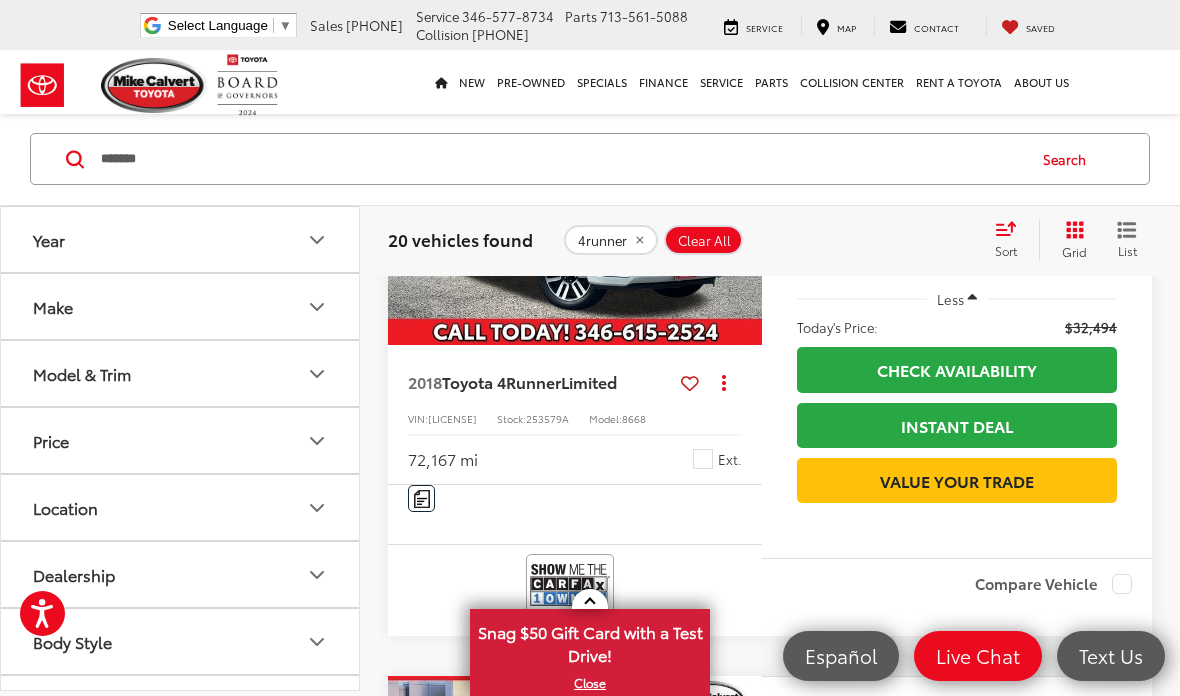 click on "2018" at bounding box center [425, 381] 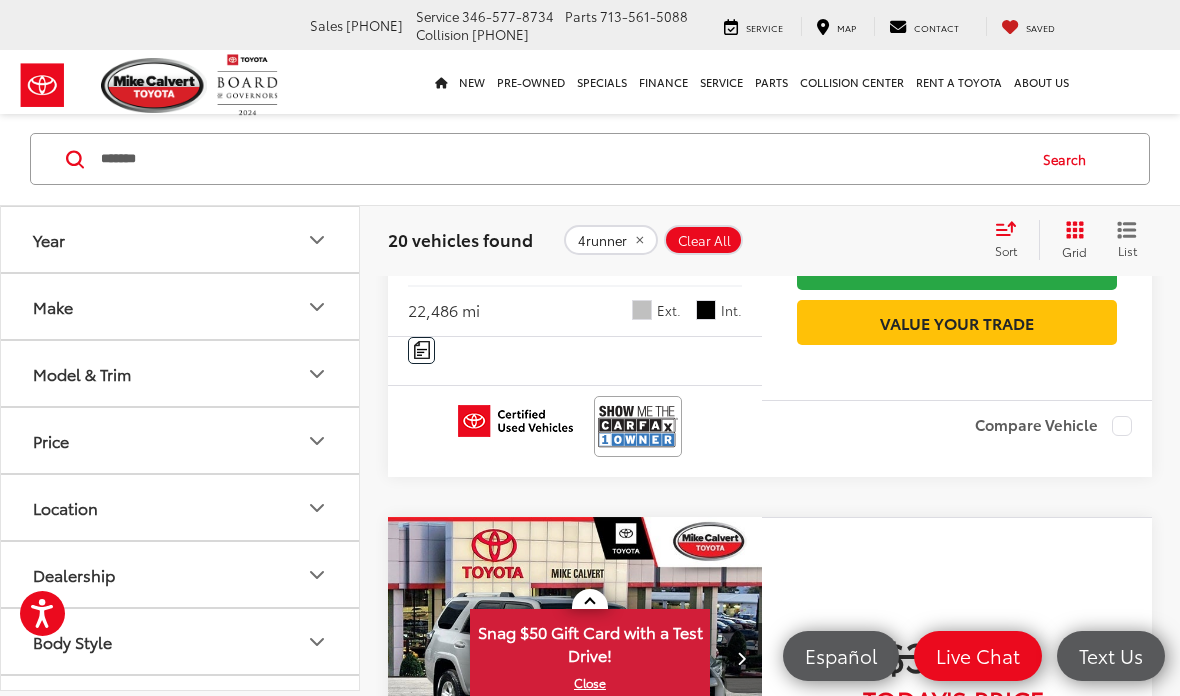 scroll, scrollTop: 3570, scrollLeft: 0, axis: vertical 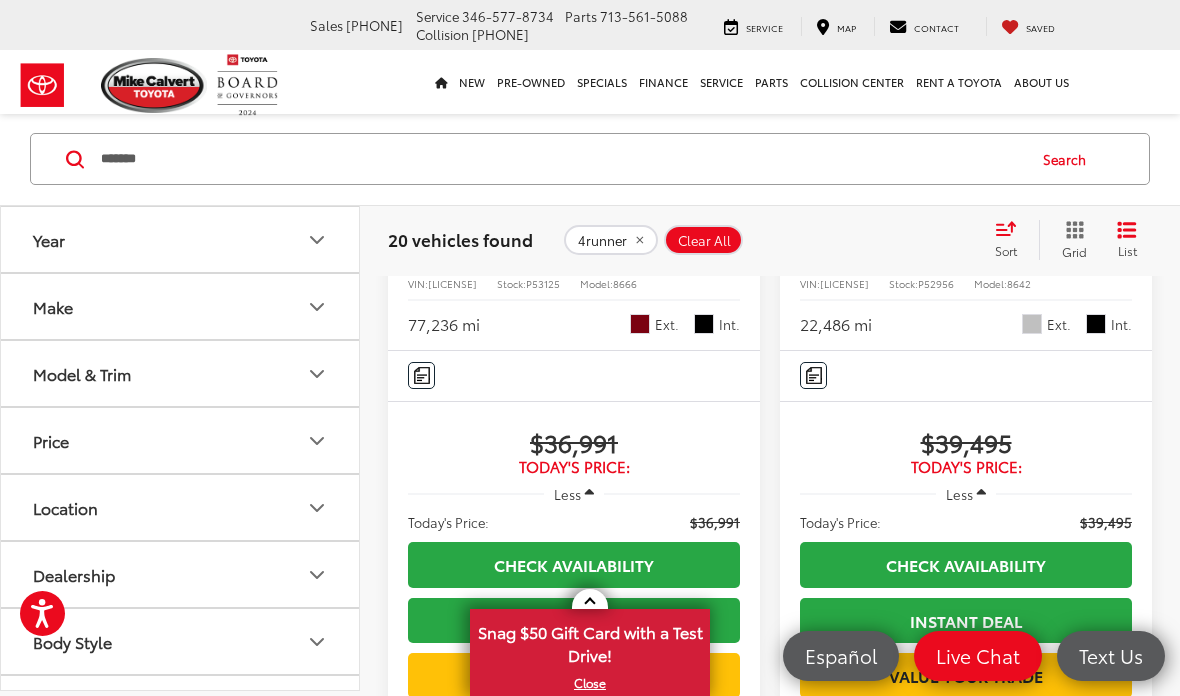 click on "Toyota 4Runner" at bounding box center (897, 229) 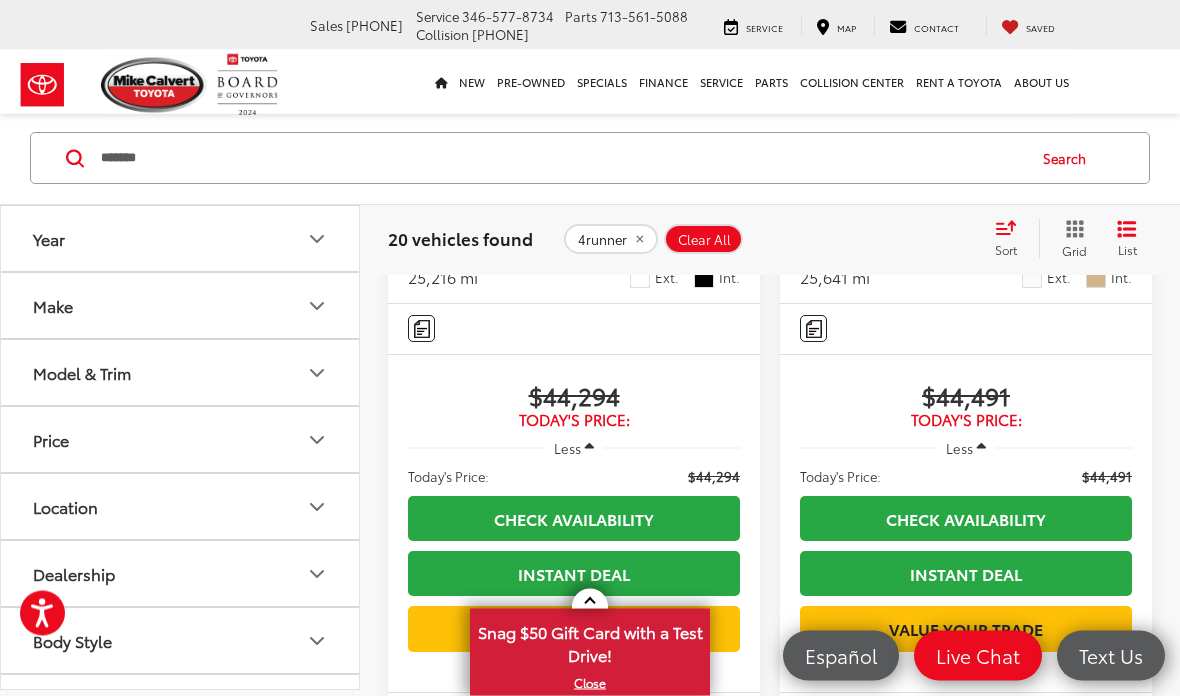 scroll, scrollTop: 5689, scrollLeft: 0, axis: vertical 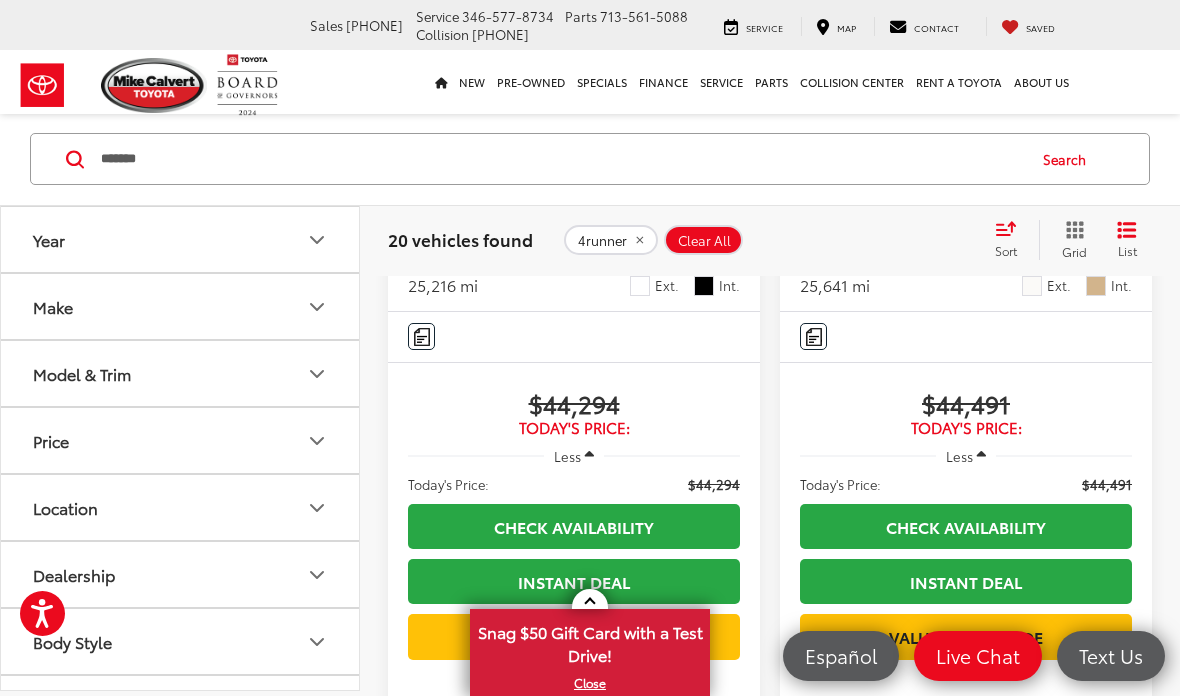 click on "SR5 Premium" at bounding box center (891, 190) 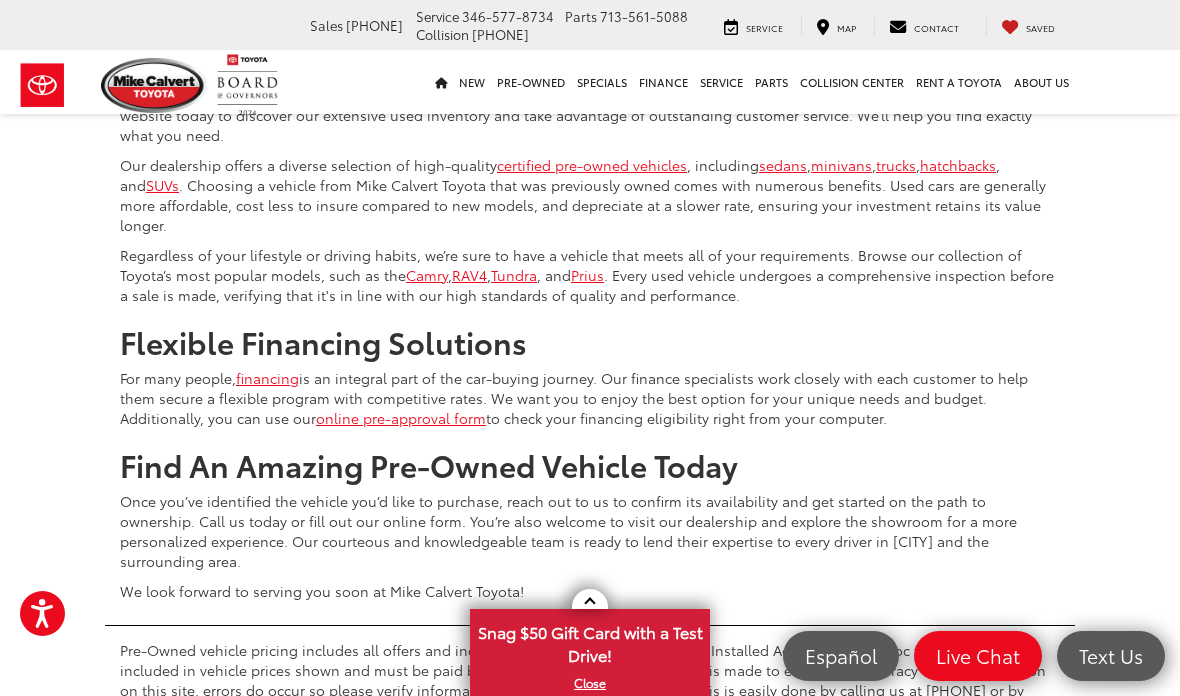 click on "2" at bounding box center [884, -57] 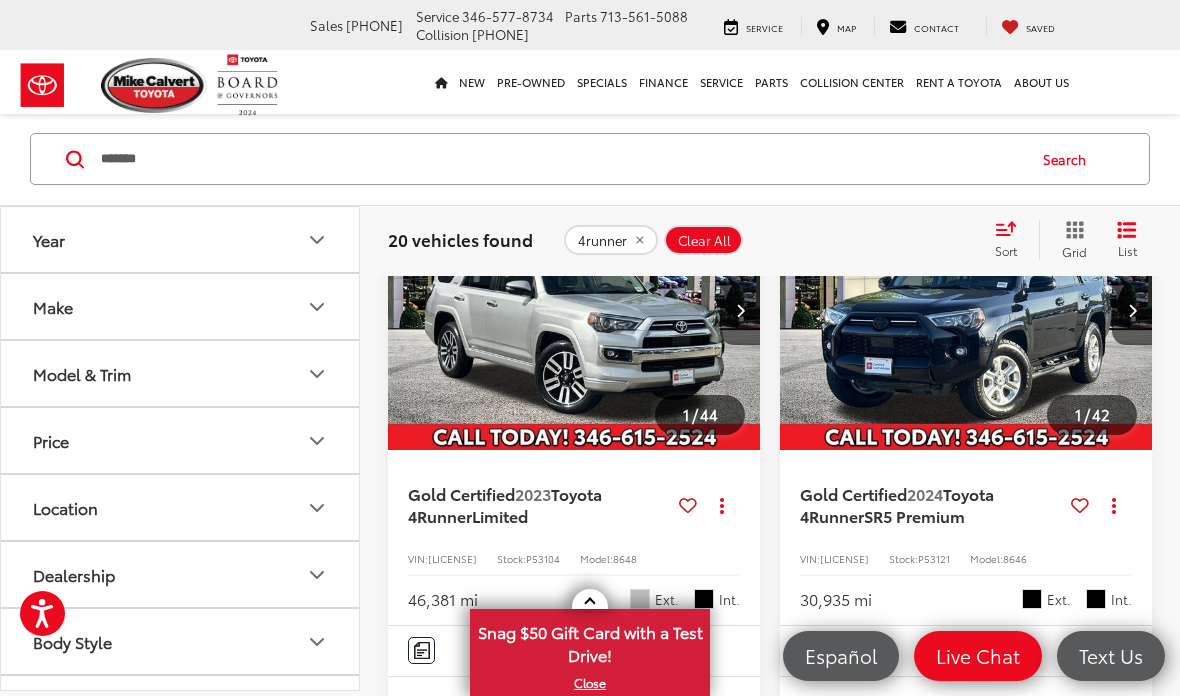 scroll, scrollTop: 0, scrollLeft: 0, axis: both 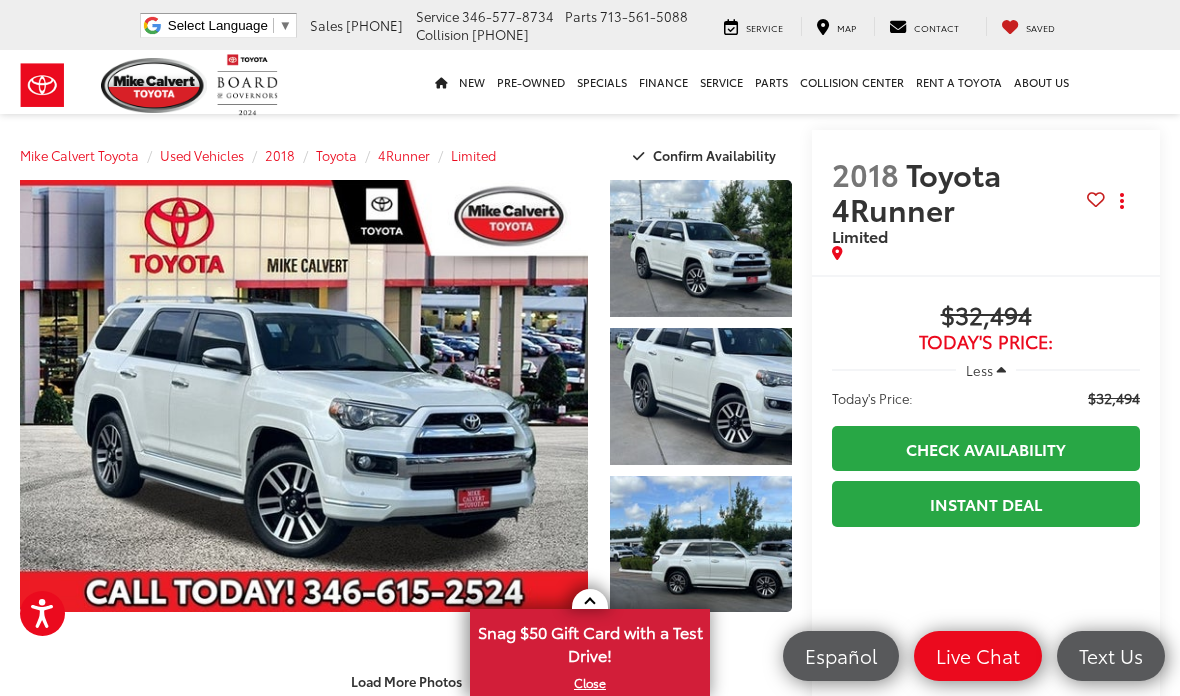 click at bounding box center (304, 396) 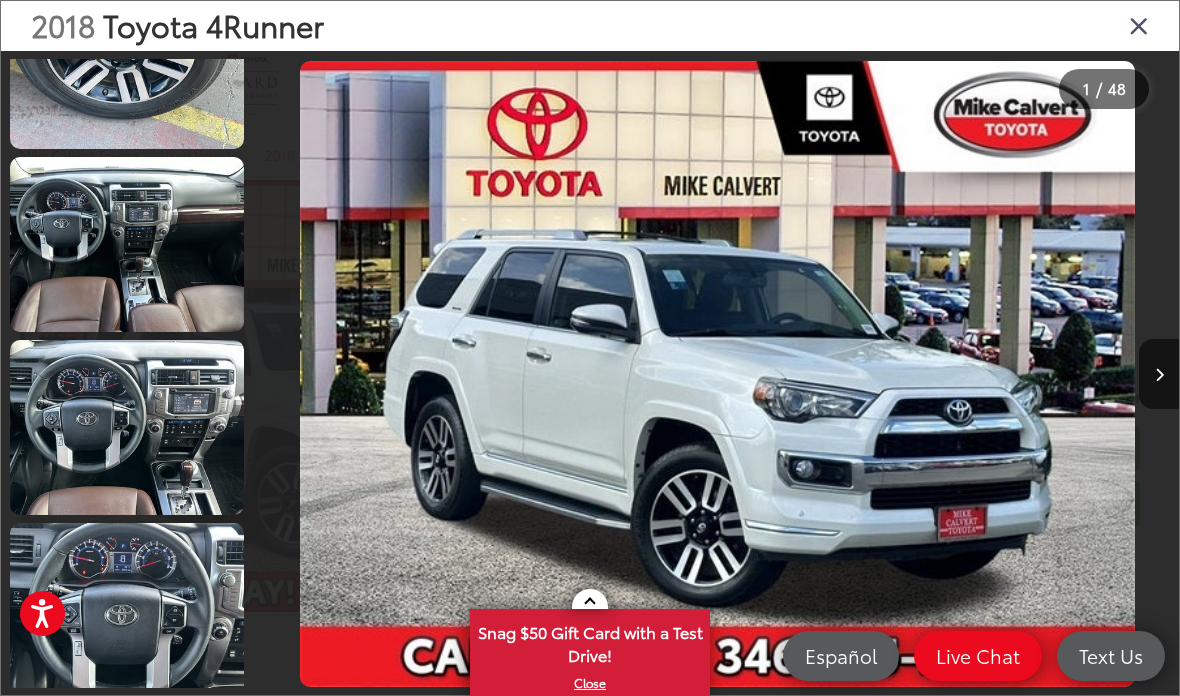 scroll, scrollTop: 1394, scrollLeft: 0, axis: vertical 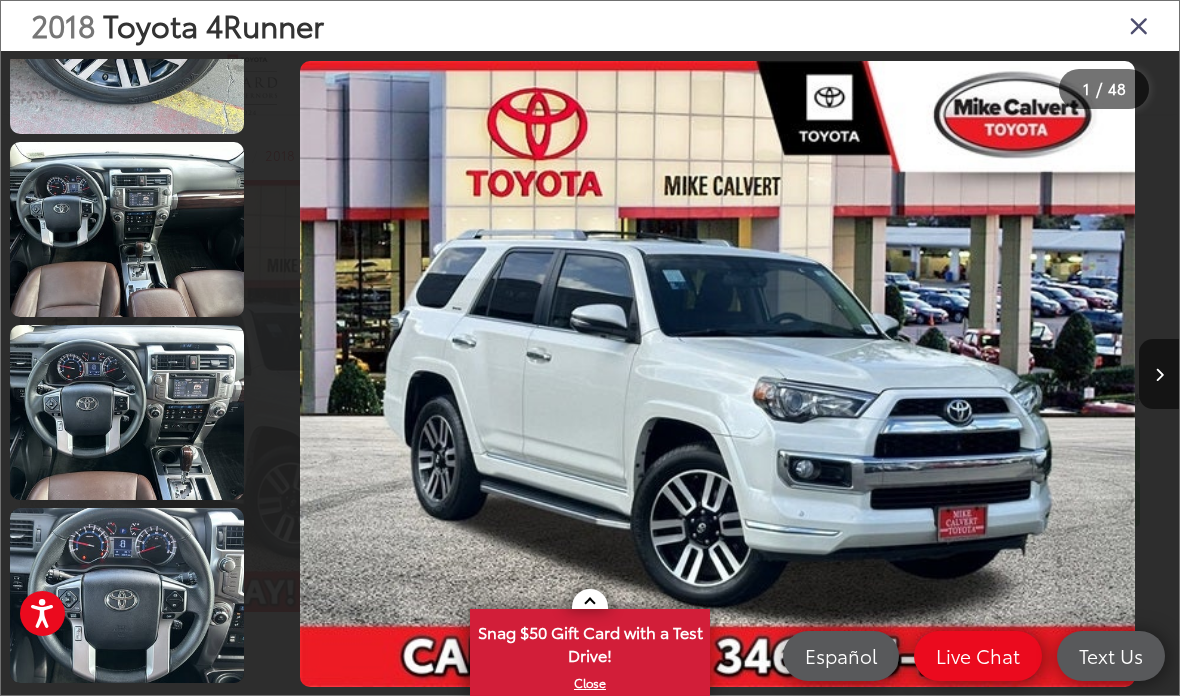 click at bounding box center (127, 229) 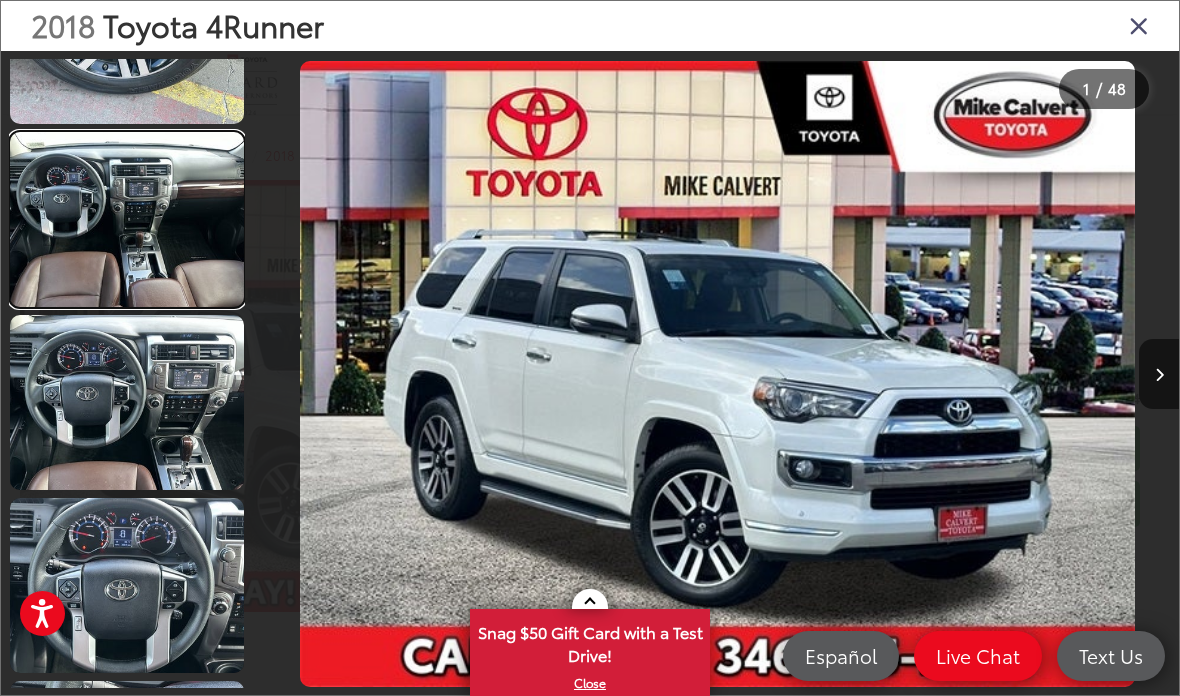 scroll, scrollTop: 0, scrollLeft: 2791, axis: horizontal 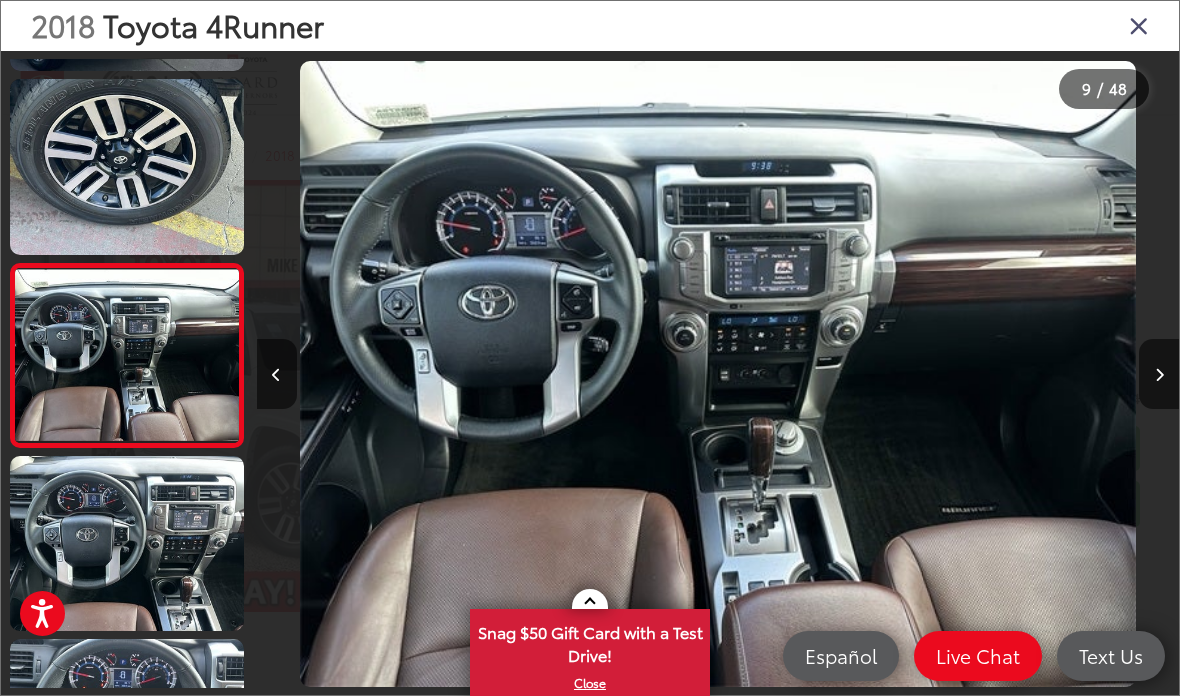 click at bounding box center [1139, 25] 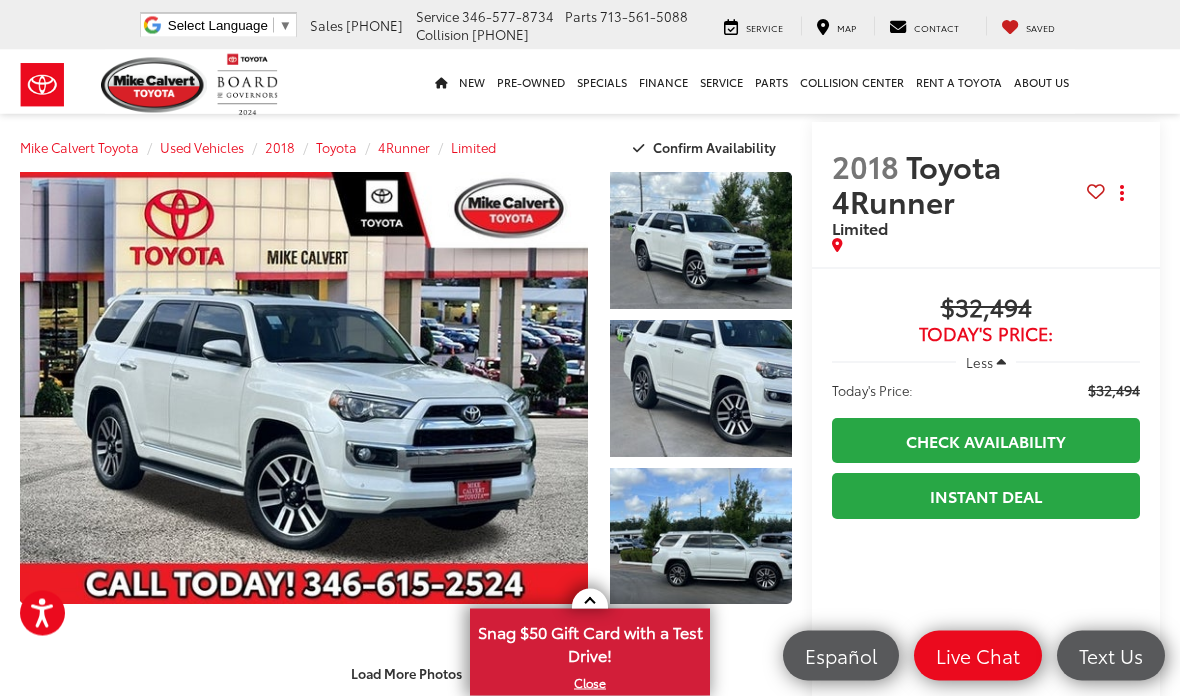 scroll, scrollTop: 0, scrollLeft: 0, axis: both 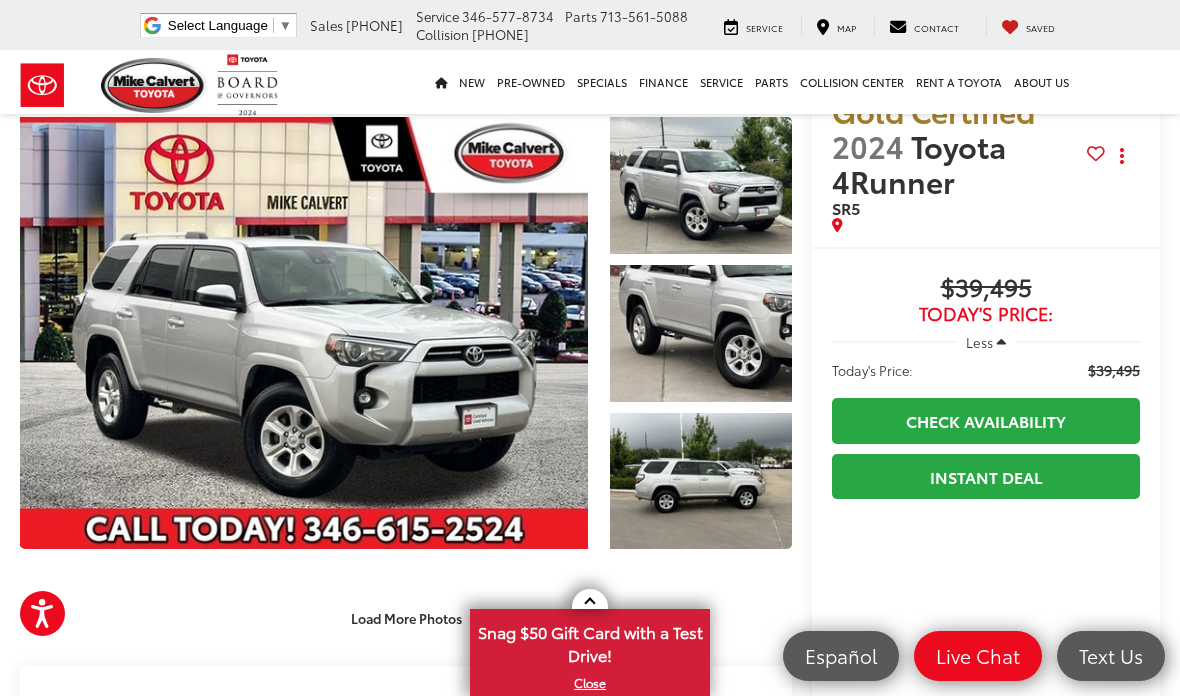 click at bounding box center [304, 333] 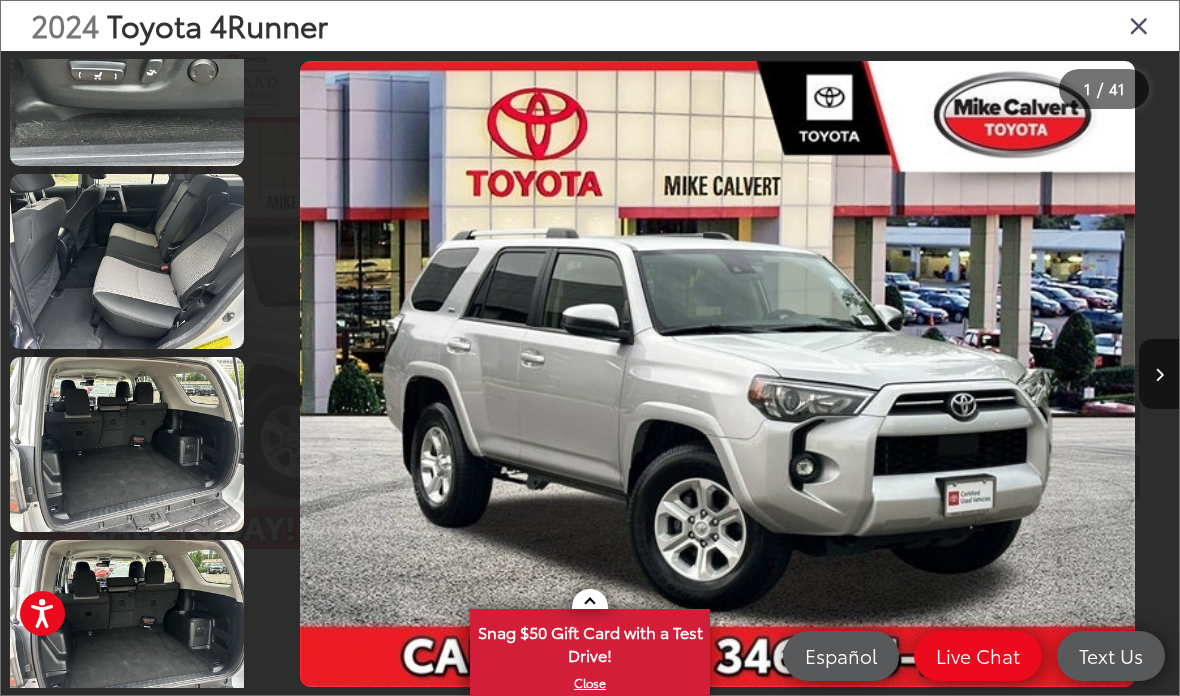 scroll, scrollTop: 3562, scrollLeft: 0, axis: vertical 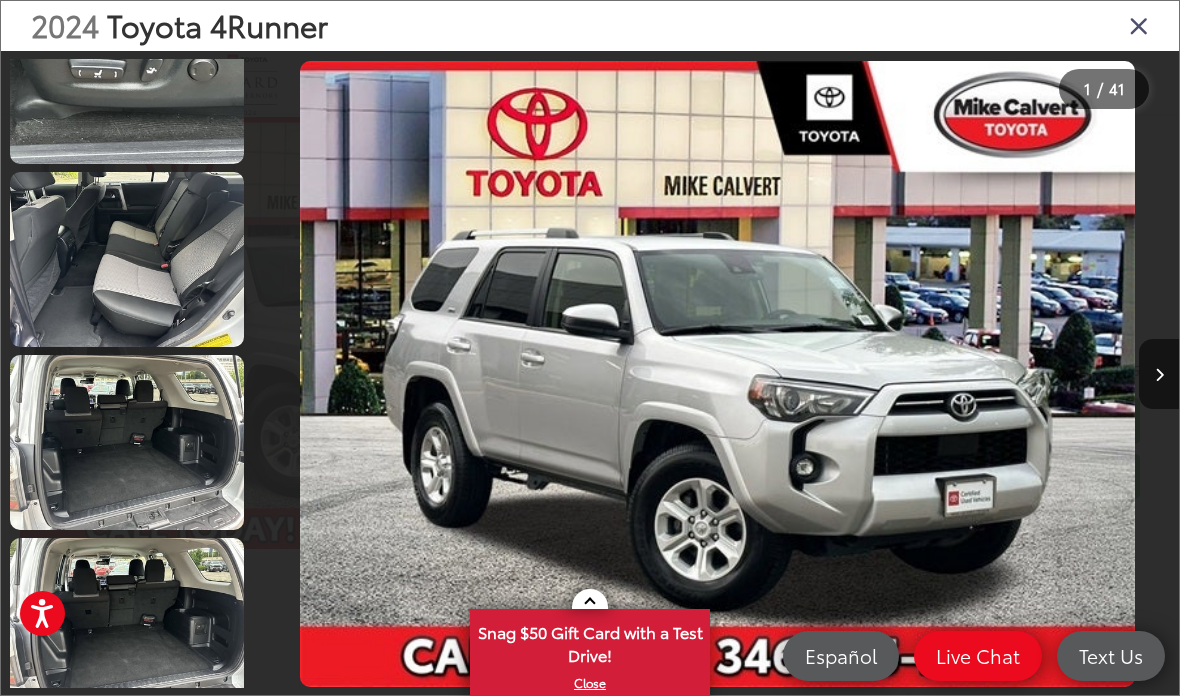 click at bounding box center (1139, 25) 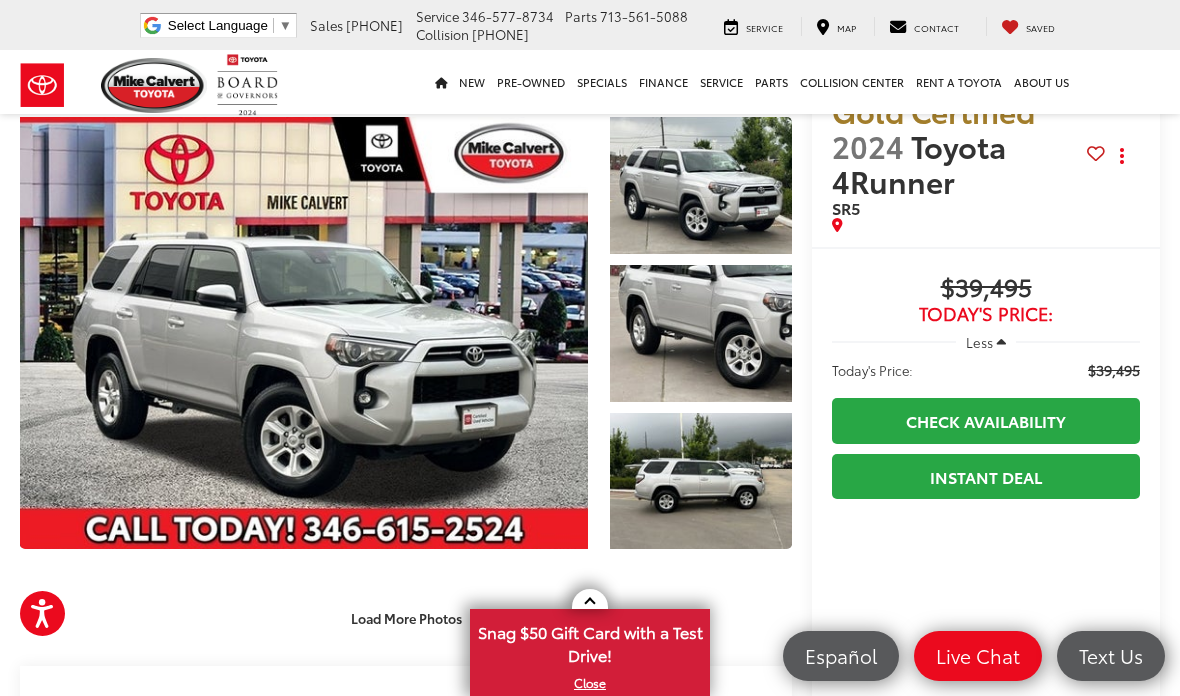 scroll, scrollTop: 0, scrollLeft: 0, axis: both 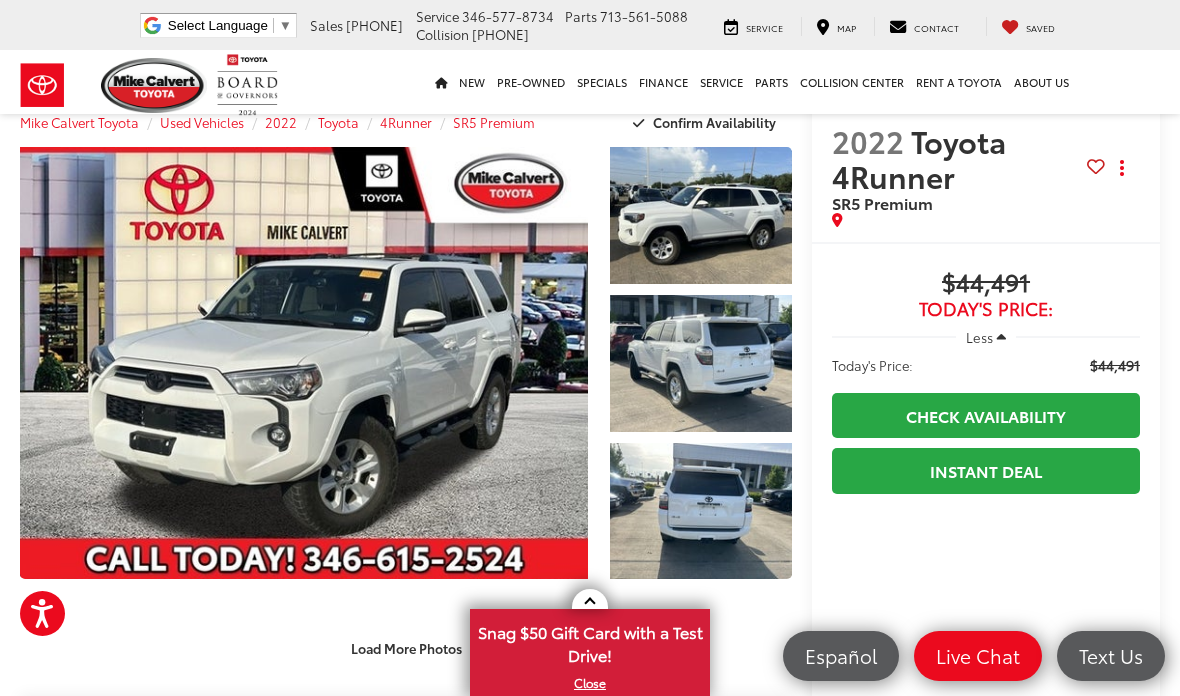 click at bounding box center [701, 363] 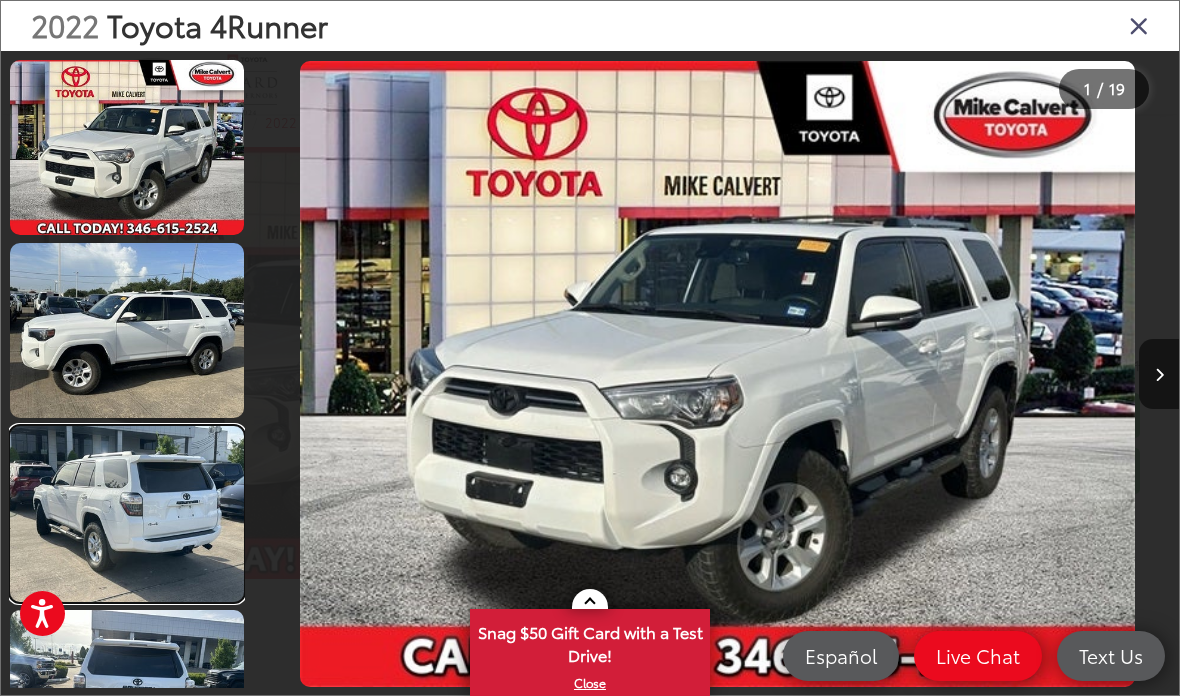 scroll, scrollTop: 0, scrollLeft: 679, axis: horizontal 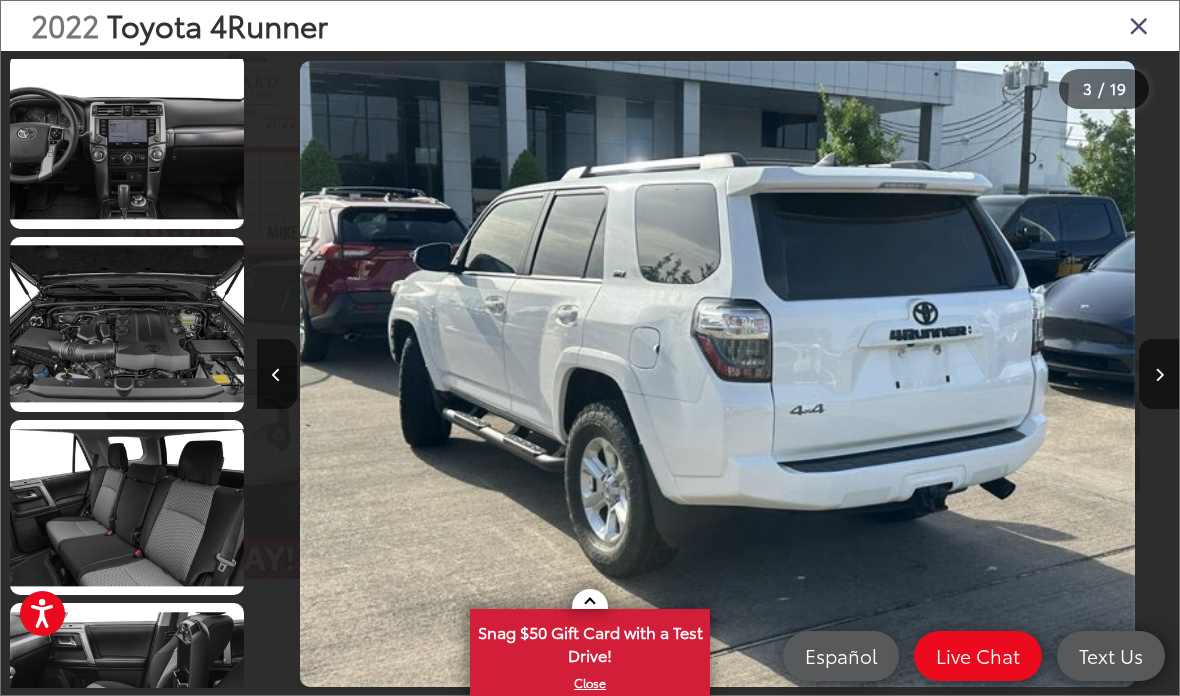 click at bounding box center (1139, 25) 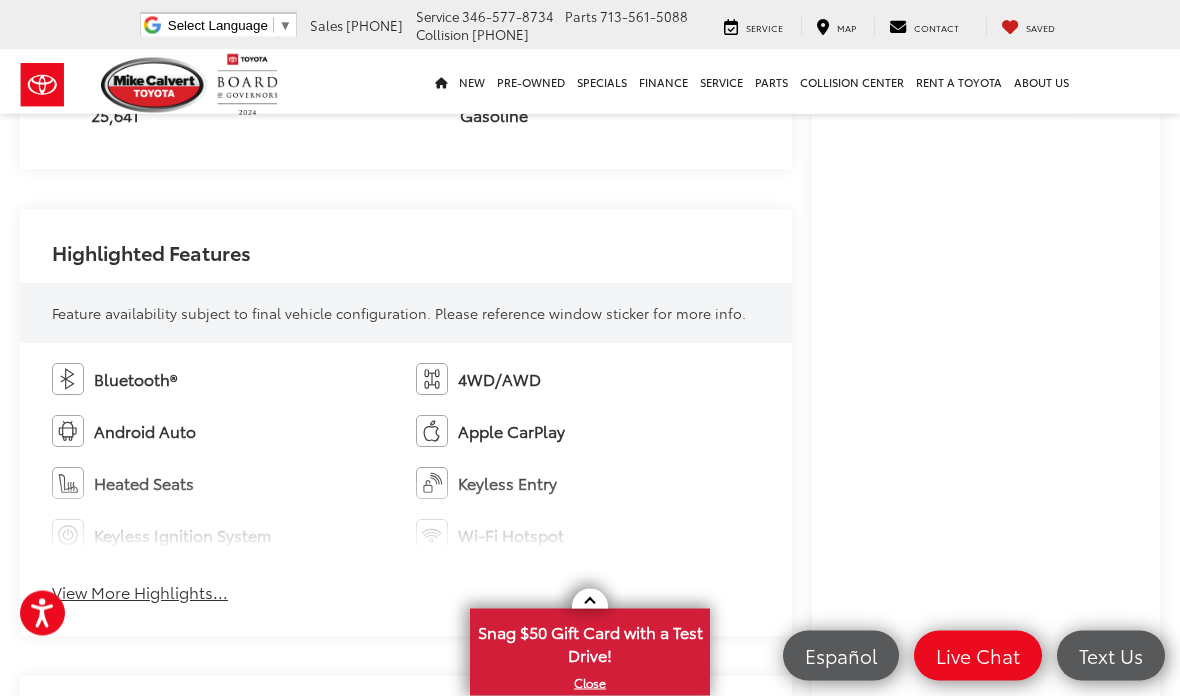 scroll, scrollTop: 1061, scrollLeft: 0, axis: vertical 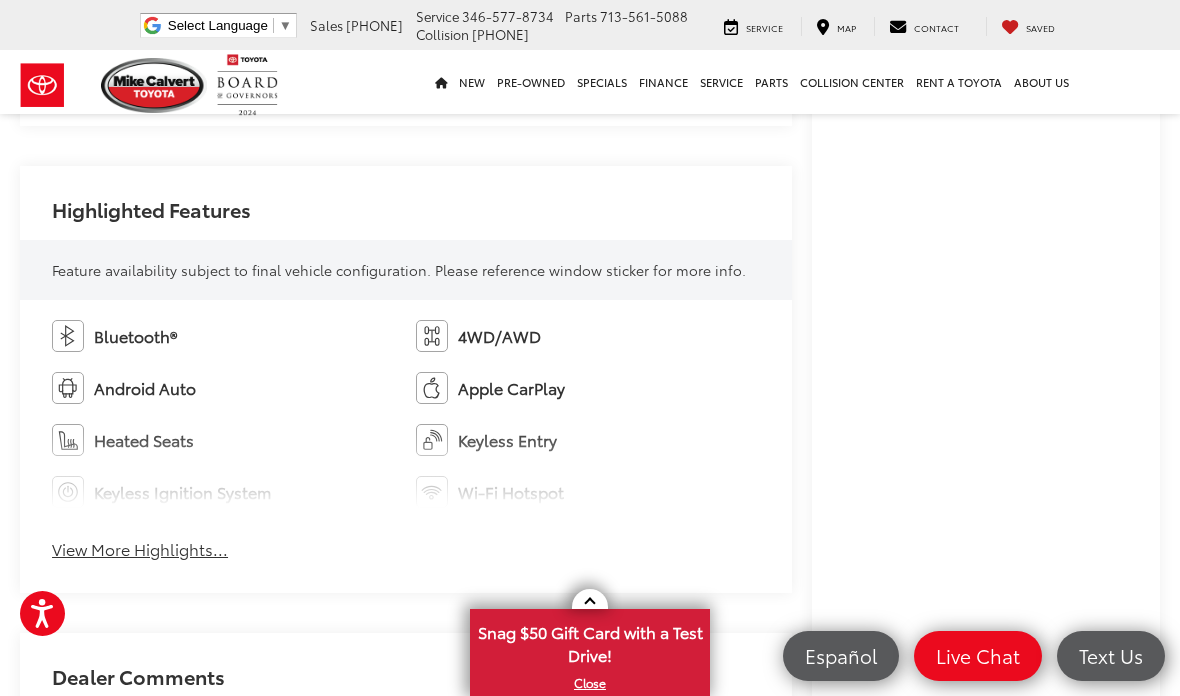 click on "View More Highlights..." at bounding box center (140, 549) 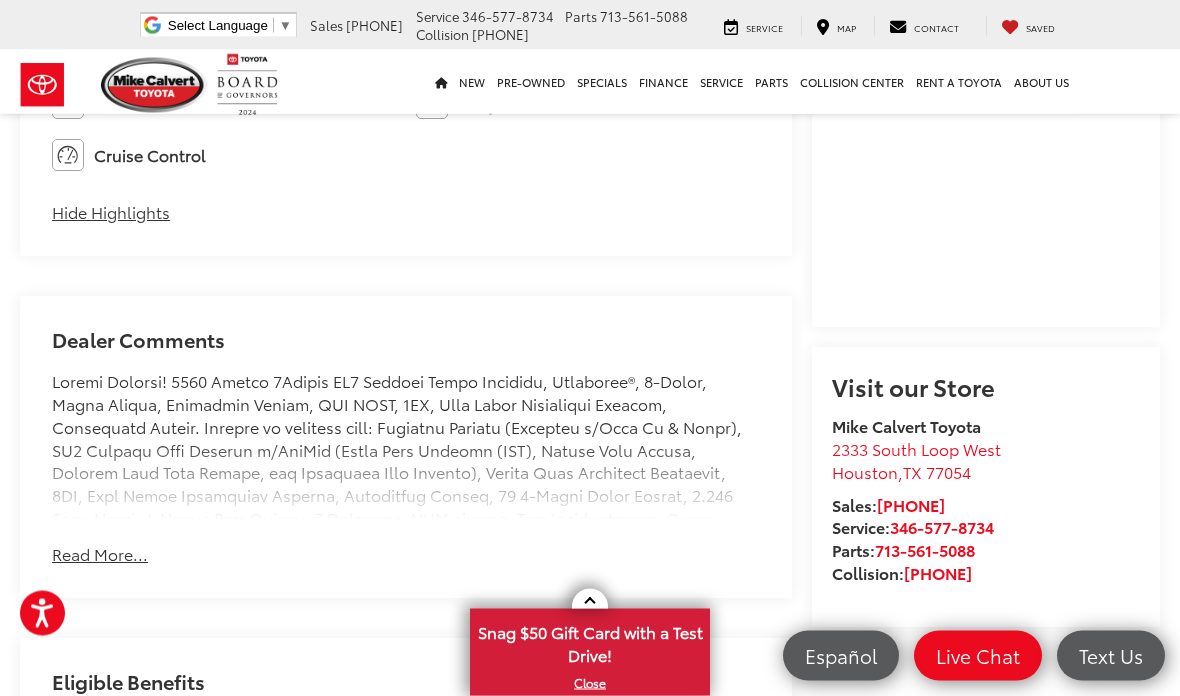 scroll, scrollTop: 1663, scrollLeft: 0, axis: vertical 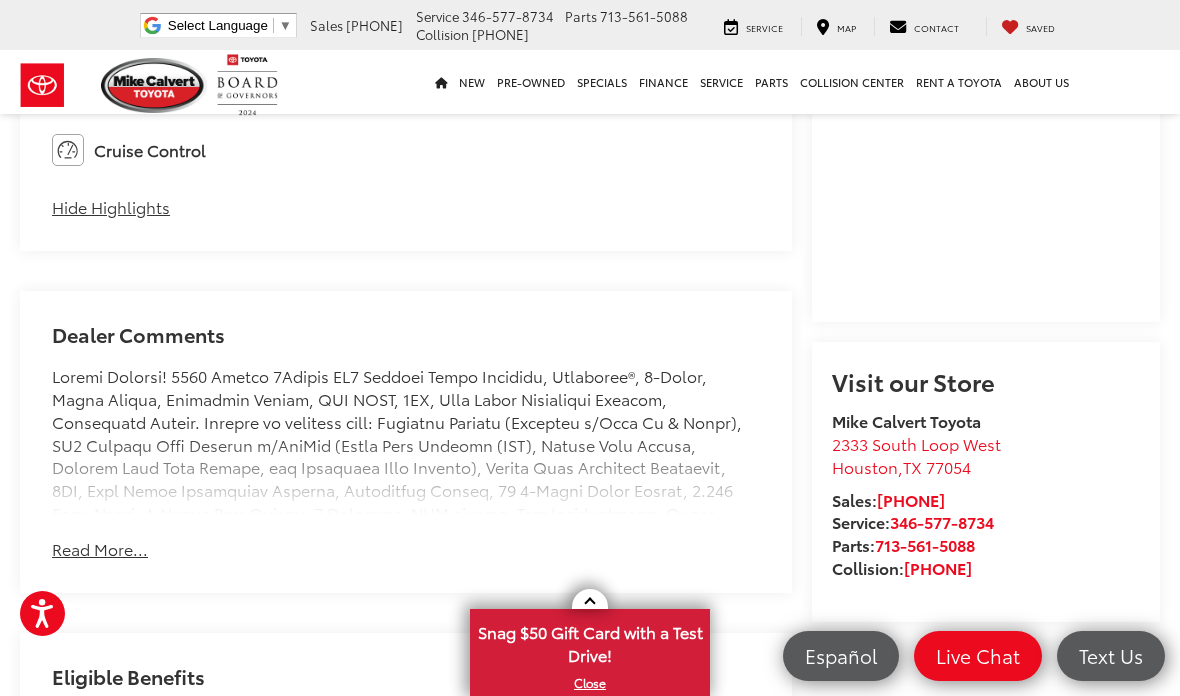 click on "Read More..." at bounding box center [100, 549] 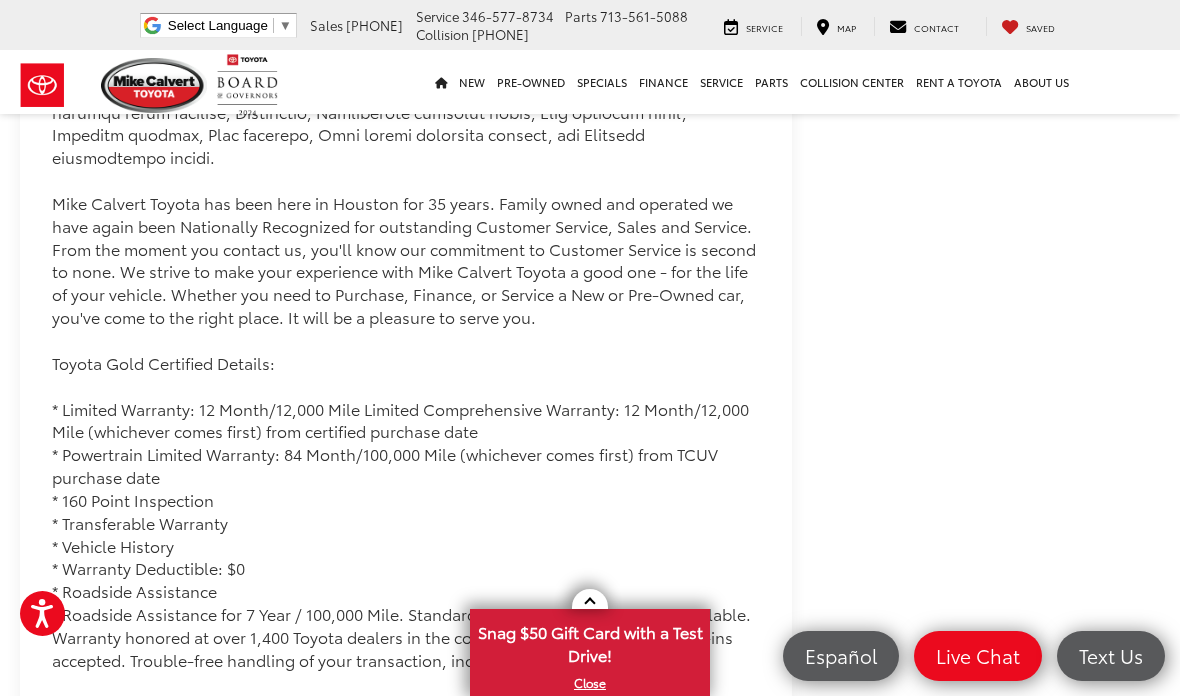 scroll, scrollTop: 2345, scrollLeft: 0, axis: vertical 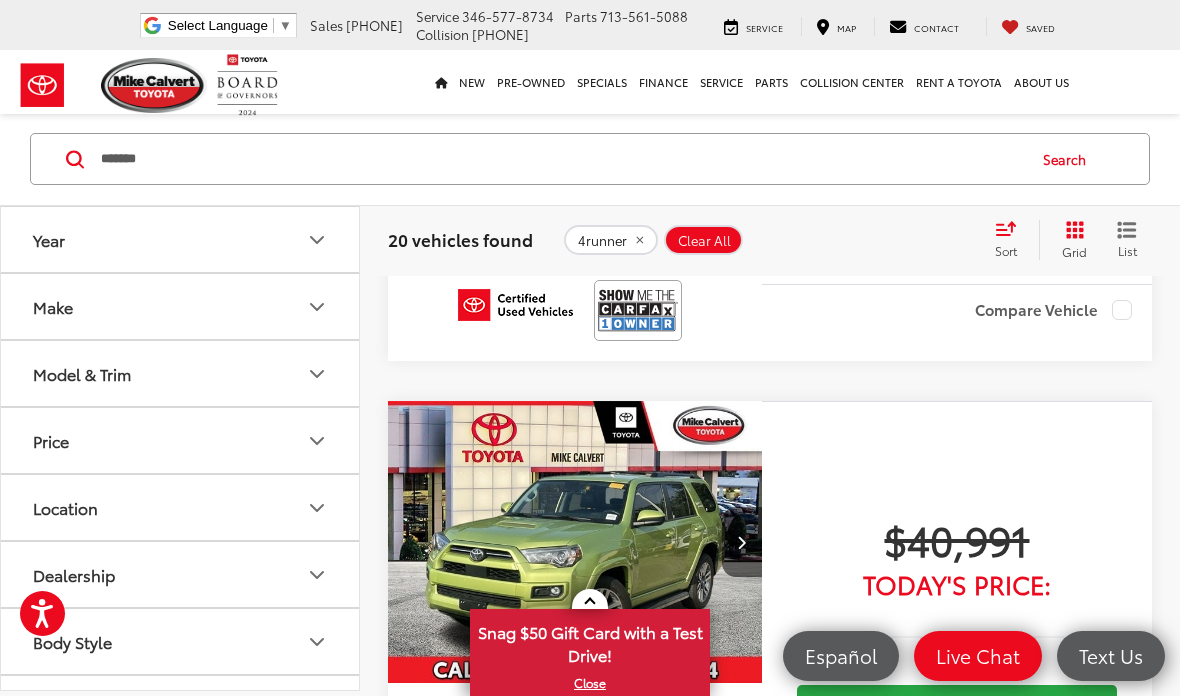 click at bounding box center [575, -70] 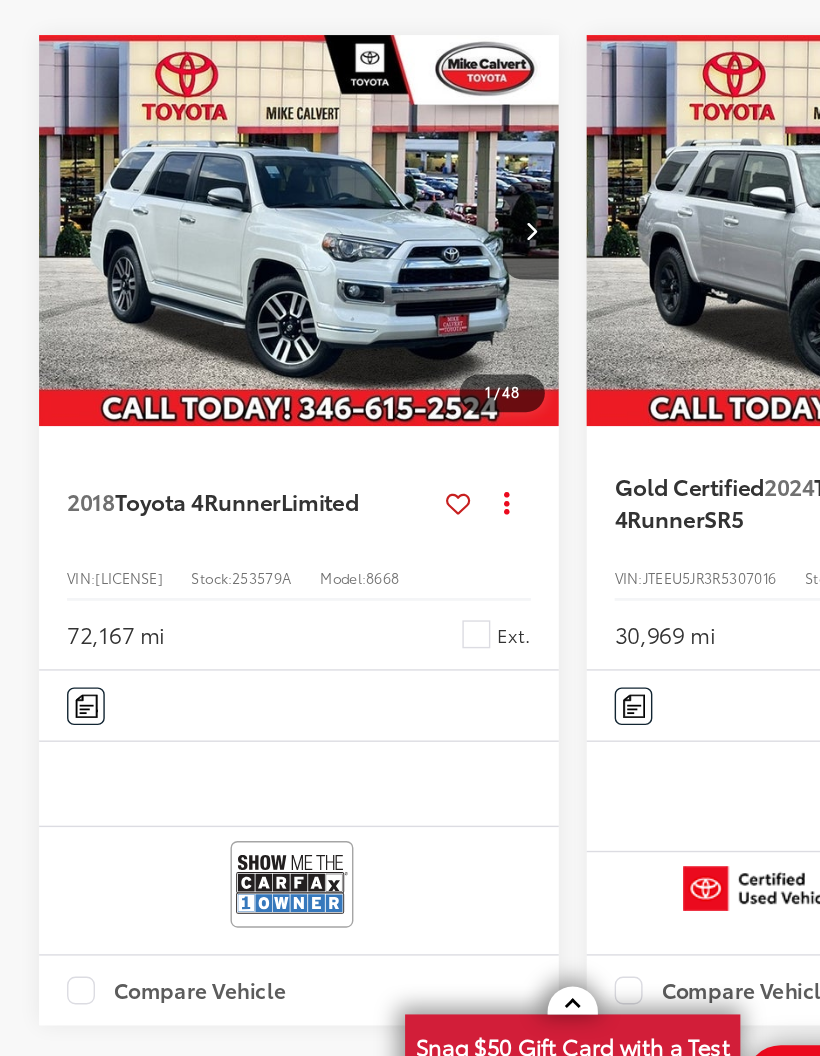 scroll, scrollTop: 794, scrollLeft: 0, axis: vertical 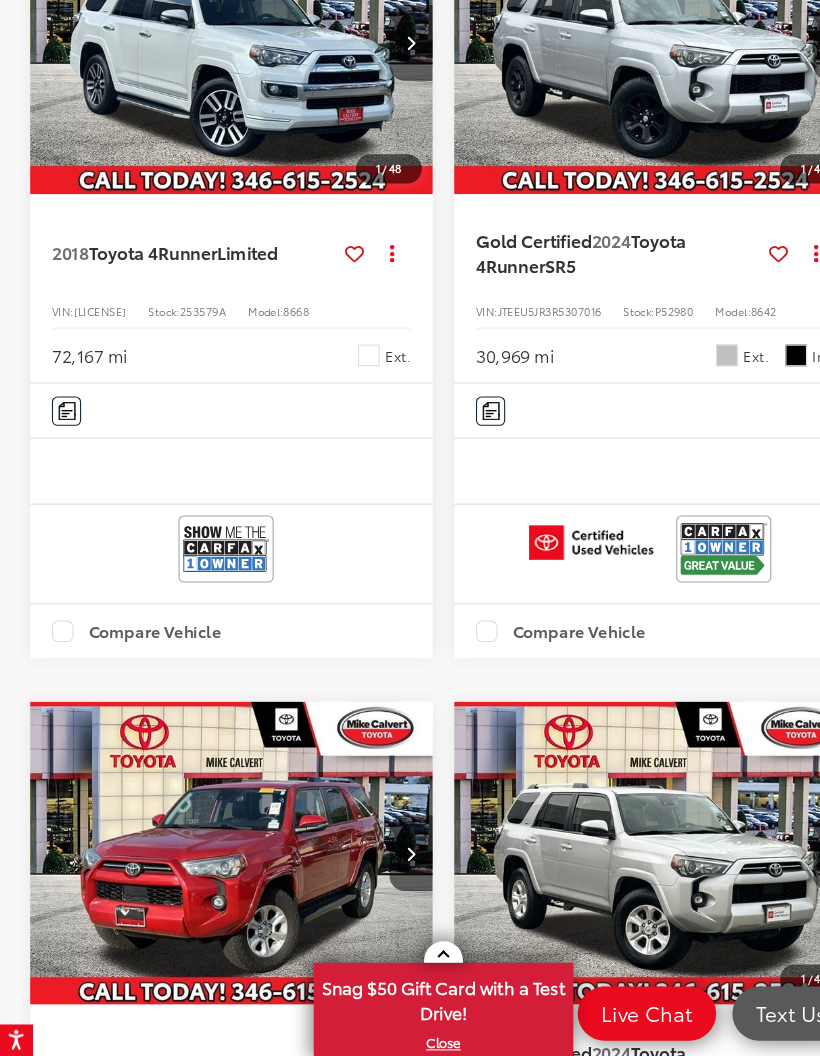 click on "Toyota 4Runner" at bounding box center (141, 312) 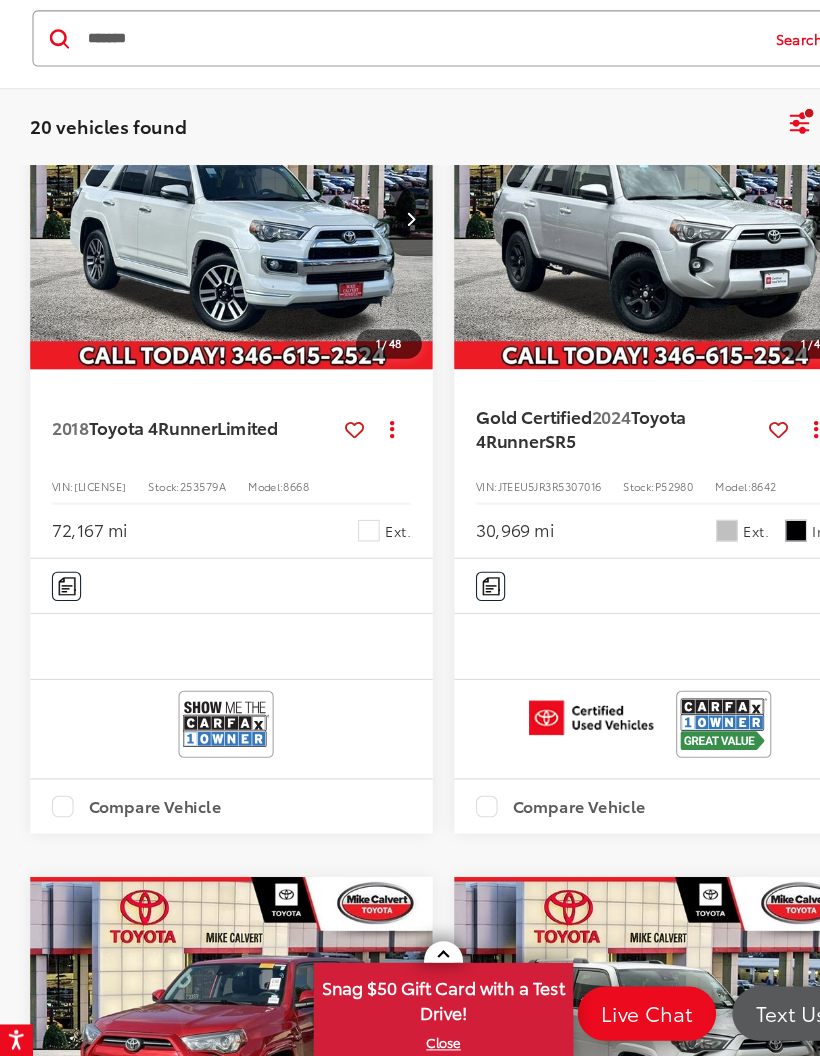 scroll, scrollTop: 988, scrollLeft: 0, axis: vertical 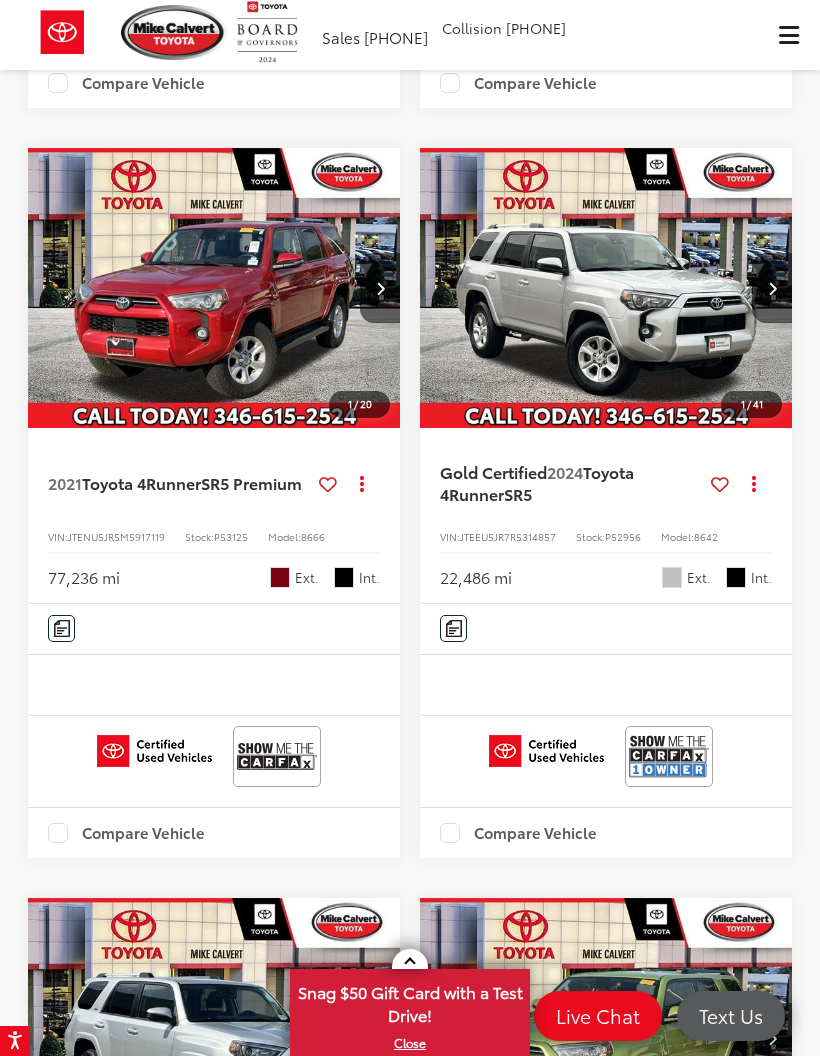 click on "Gold Certified 2024  Toyota 4Runner  SR5" at bounding box center (571, 483) 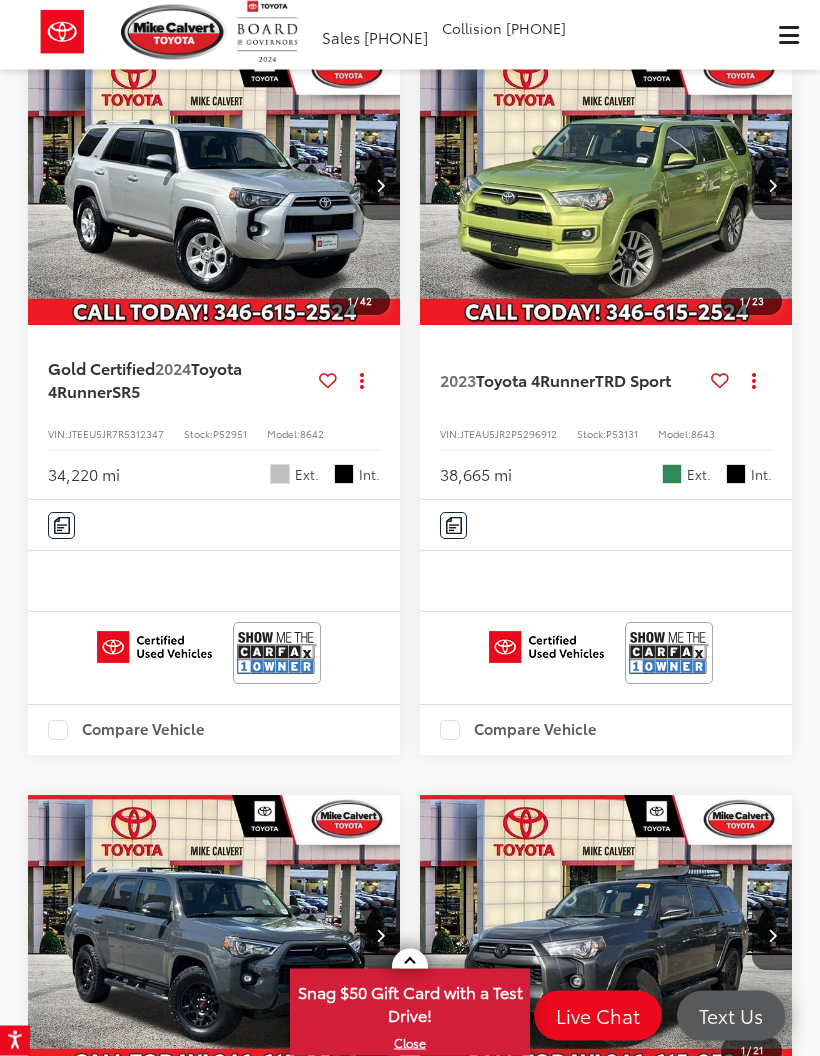 scroll, scrollTop: 2431, scrollLeft: 0, axis: vertical 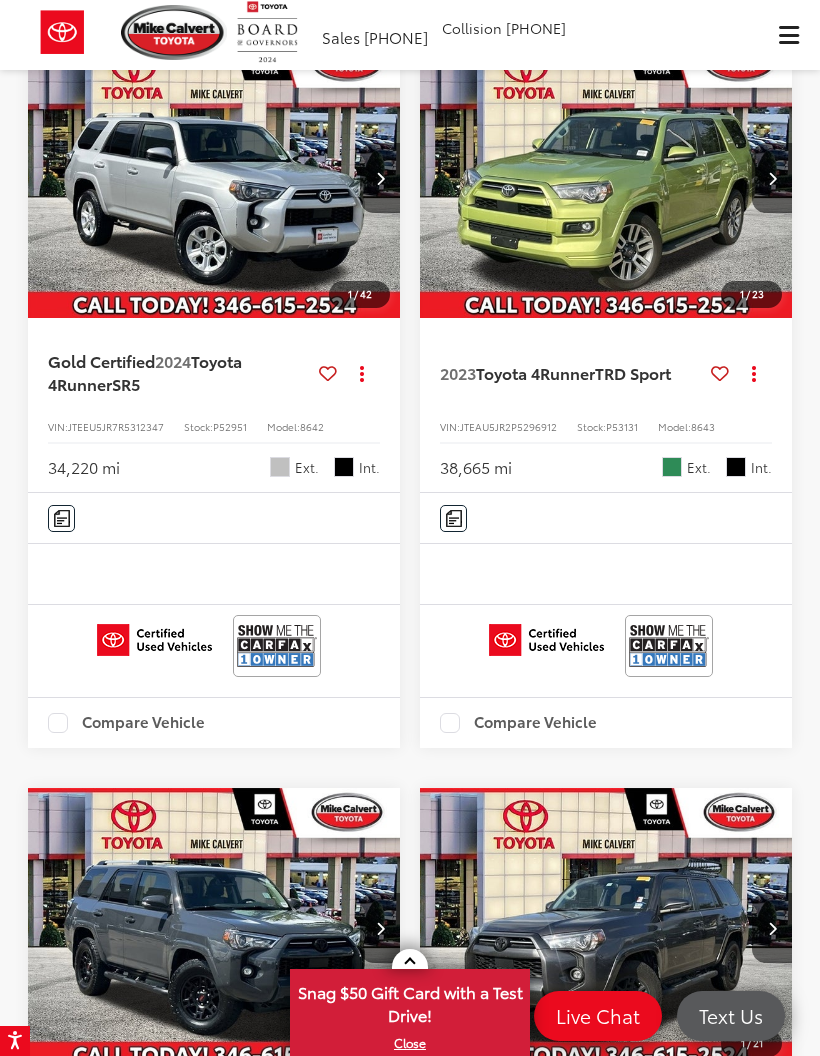 click on "Toyota 4Runner" at bounding box center [145, 371] 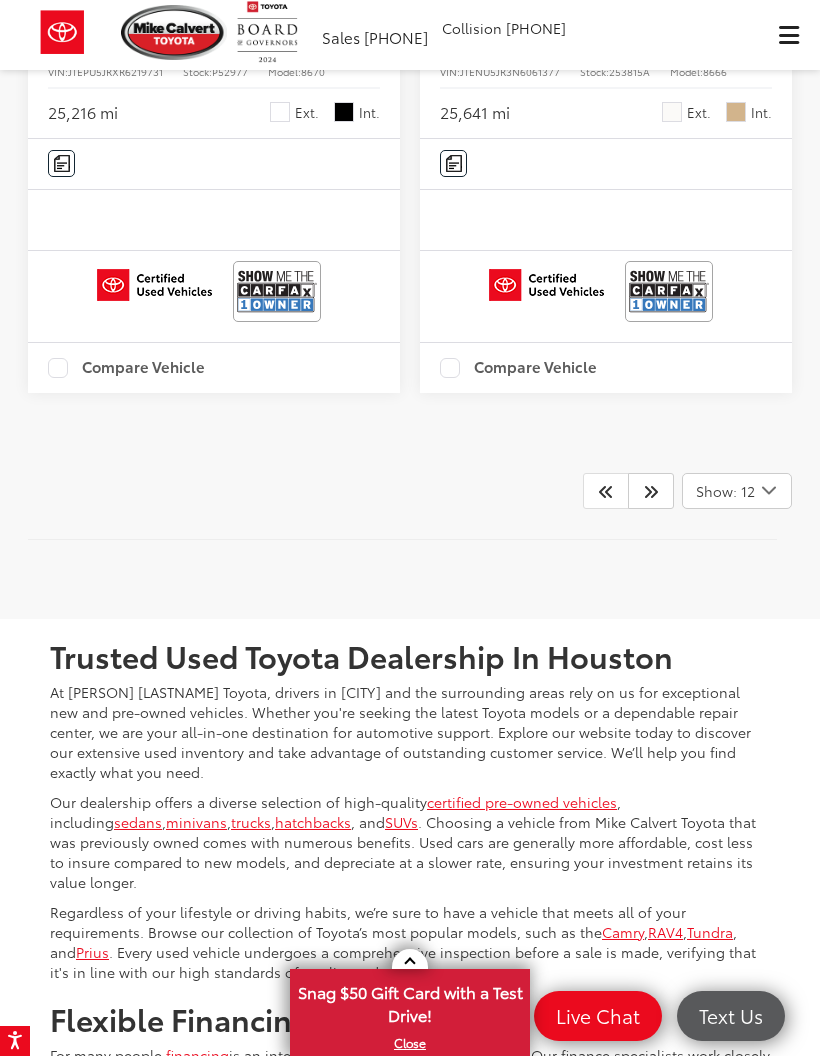 scroll, scrollTop: 4286, scrollLeft: 0, axis: vertical 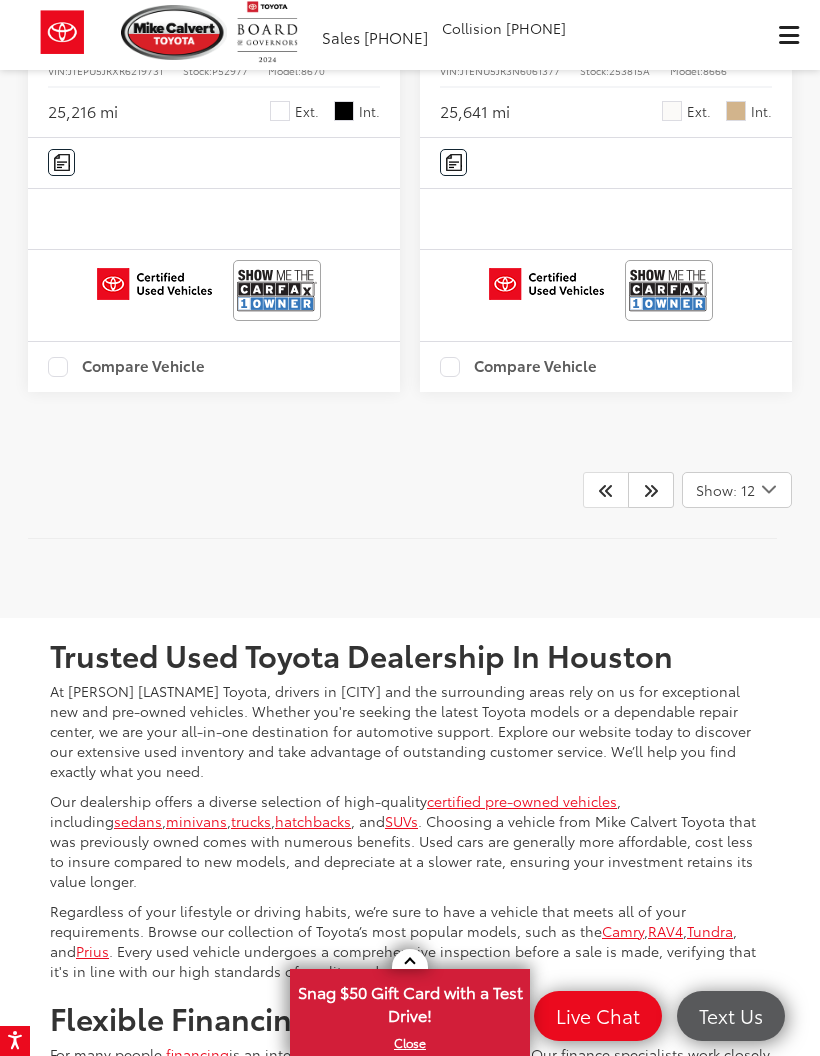 click on "2022  Toyota 4Runner  SR5 Premium" at bounding box center (571, 17) 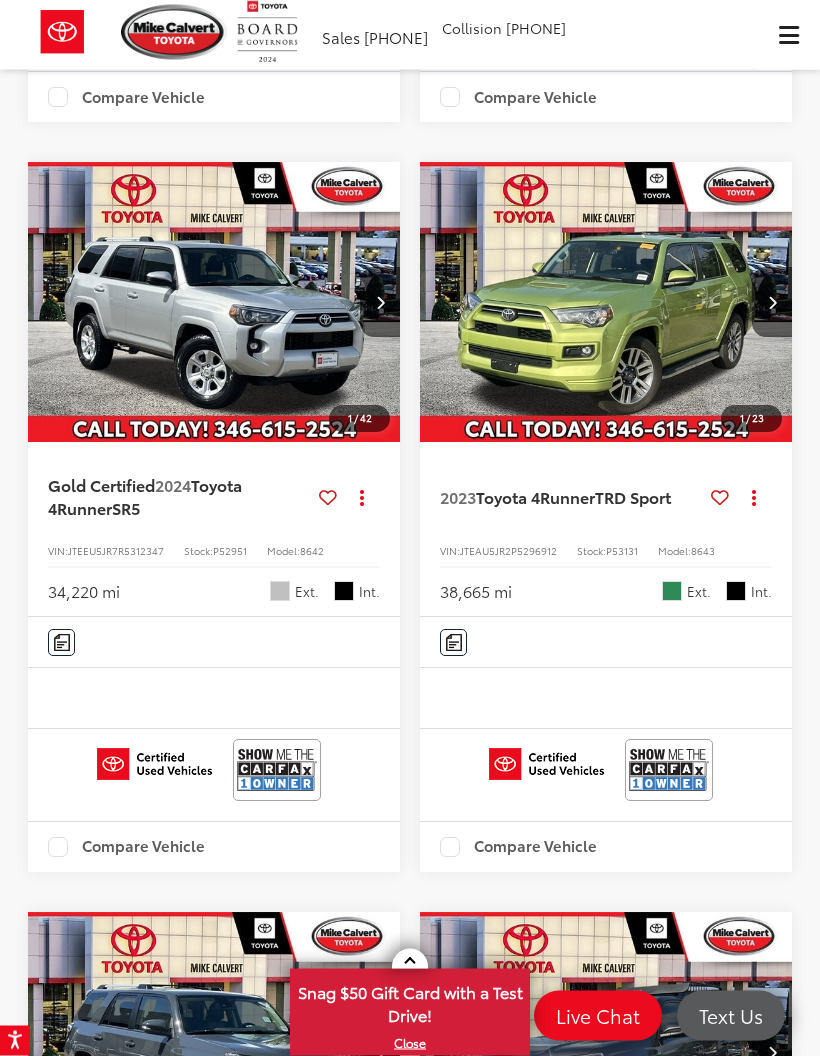 scroll, scrollTop: 2338, scrollLeft: 0, axis: vertical 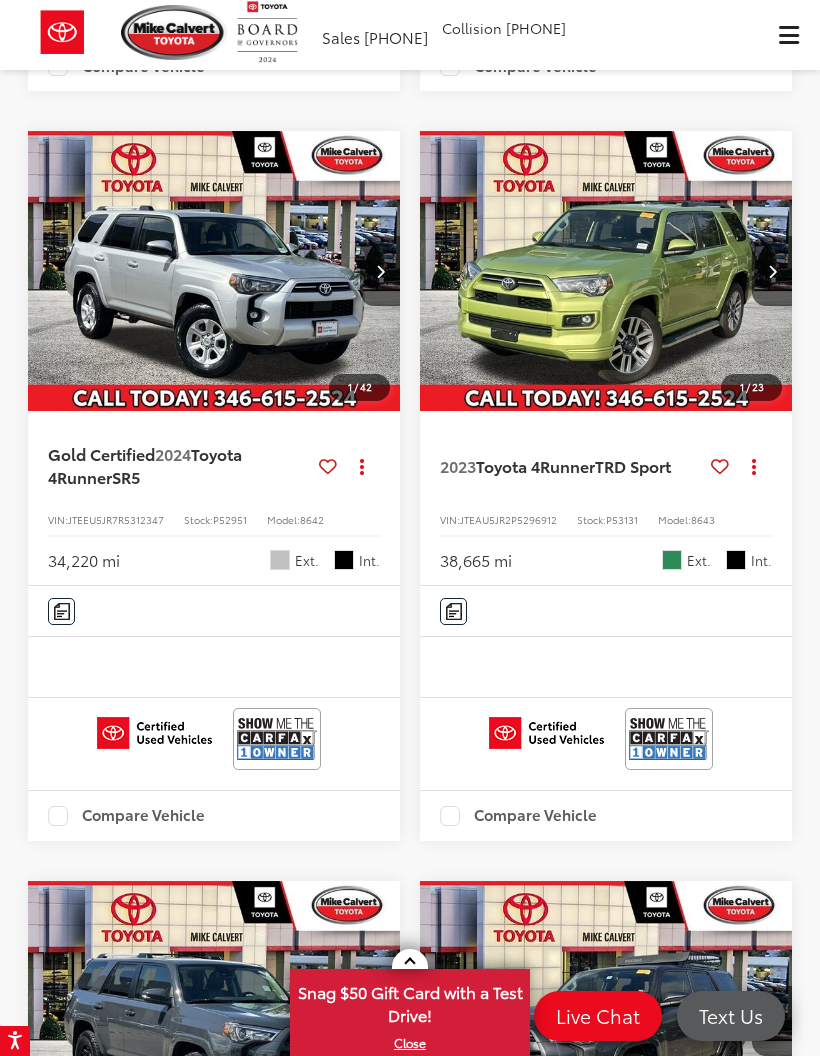 click on "Toyota 4Runner" at bounding box center (145, 464) 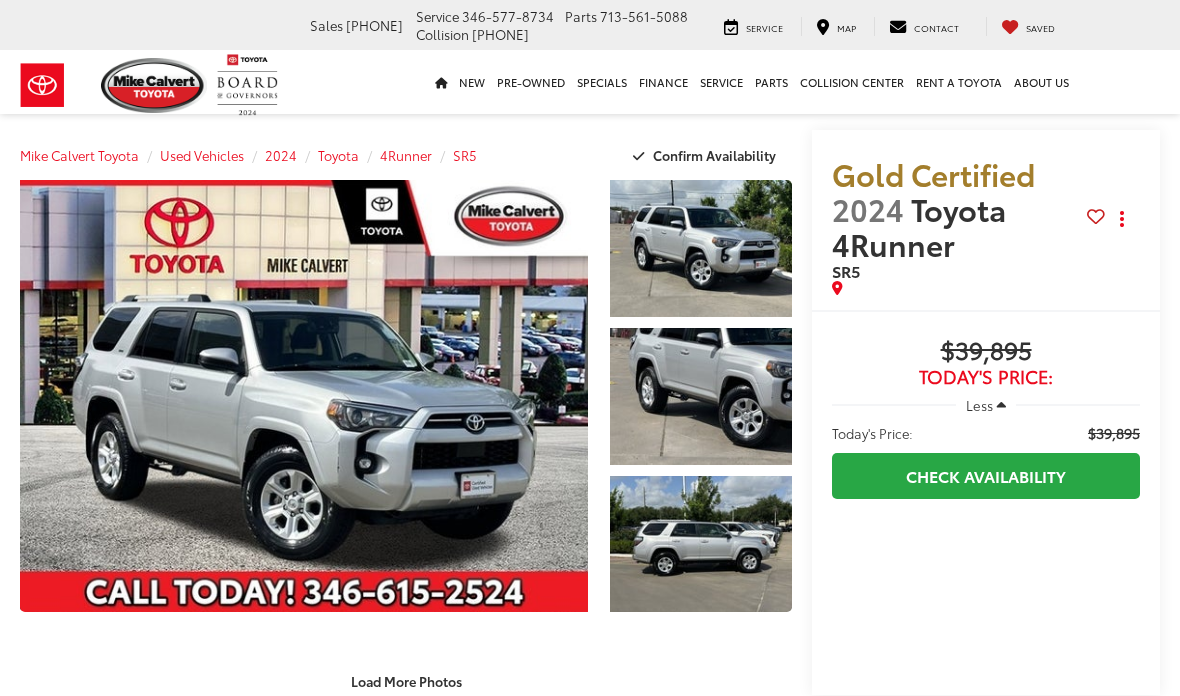 scroll, scrollTop: 0, scrollLeft: 0, axis: both 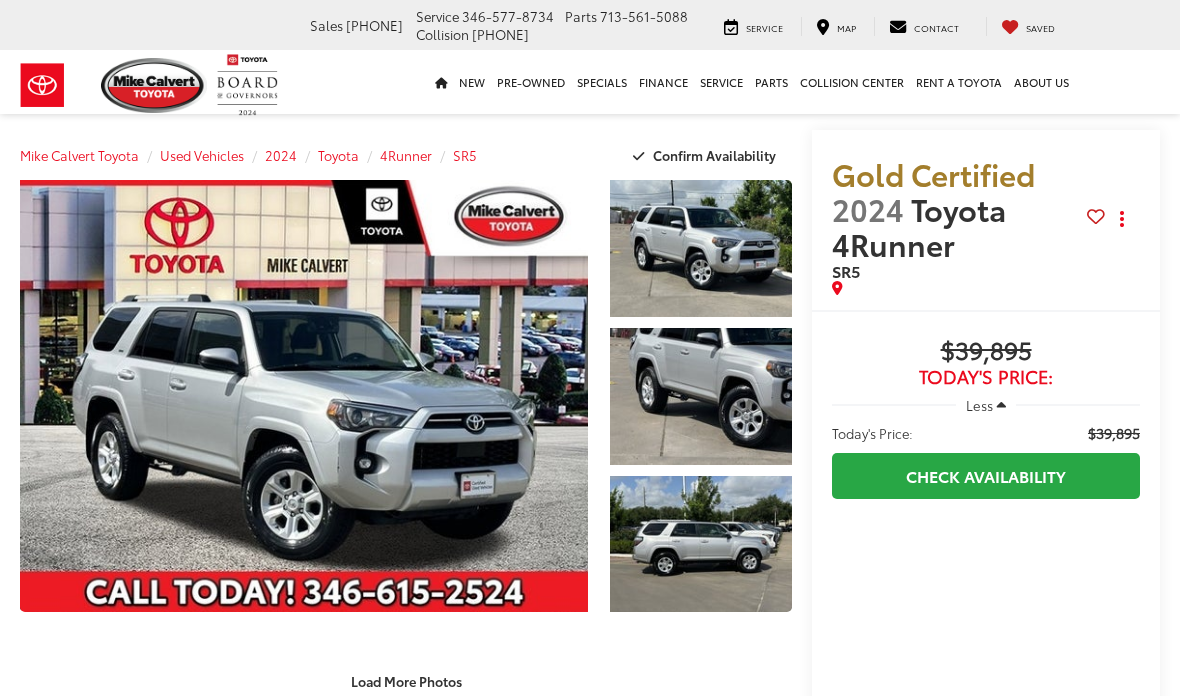 click at bounding box center [304, 396] 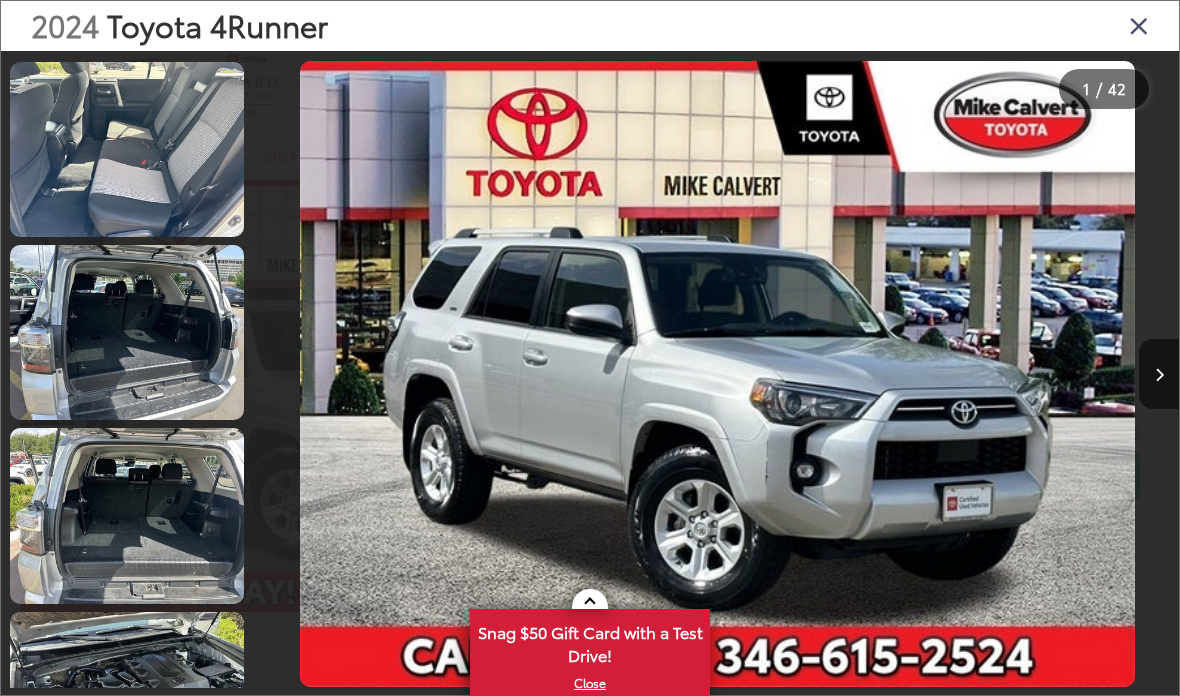 scroll, scrollTop: 3981, scrollLeft: 0, axis: vertical 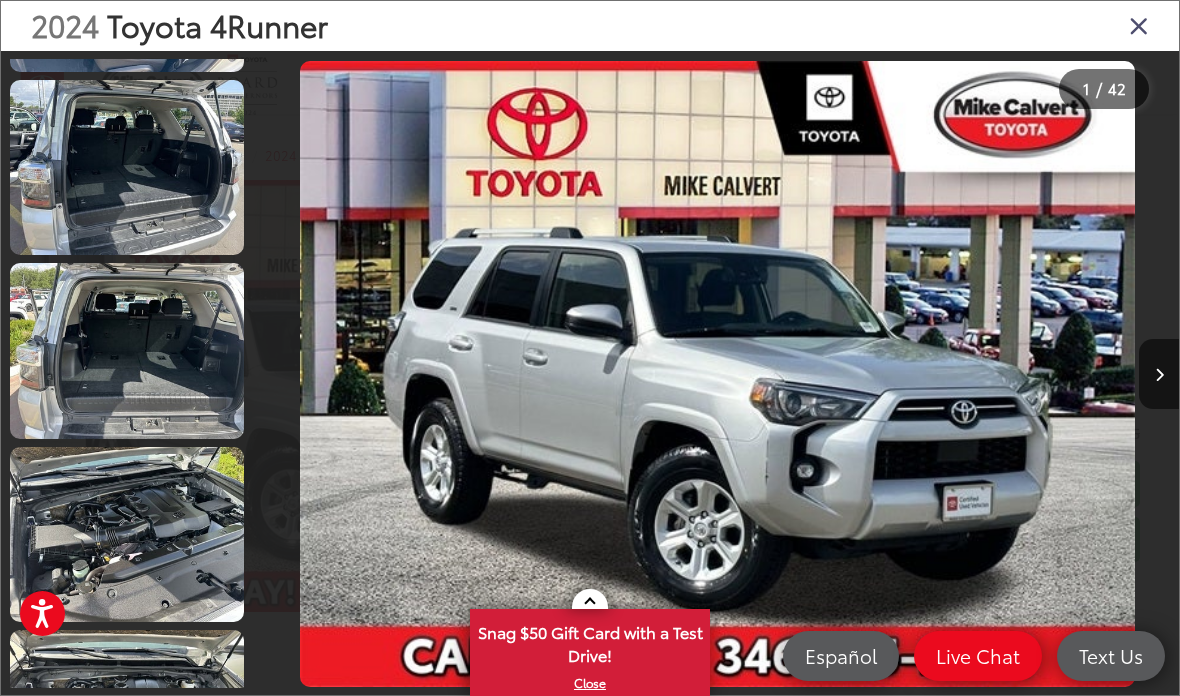click at bounding box center [1139, 25] 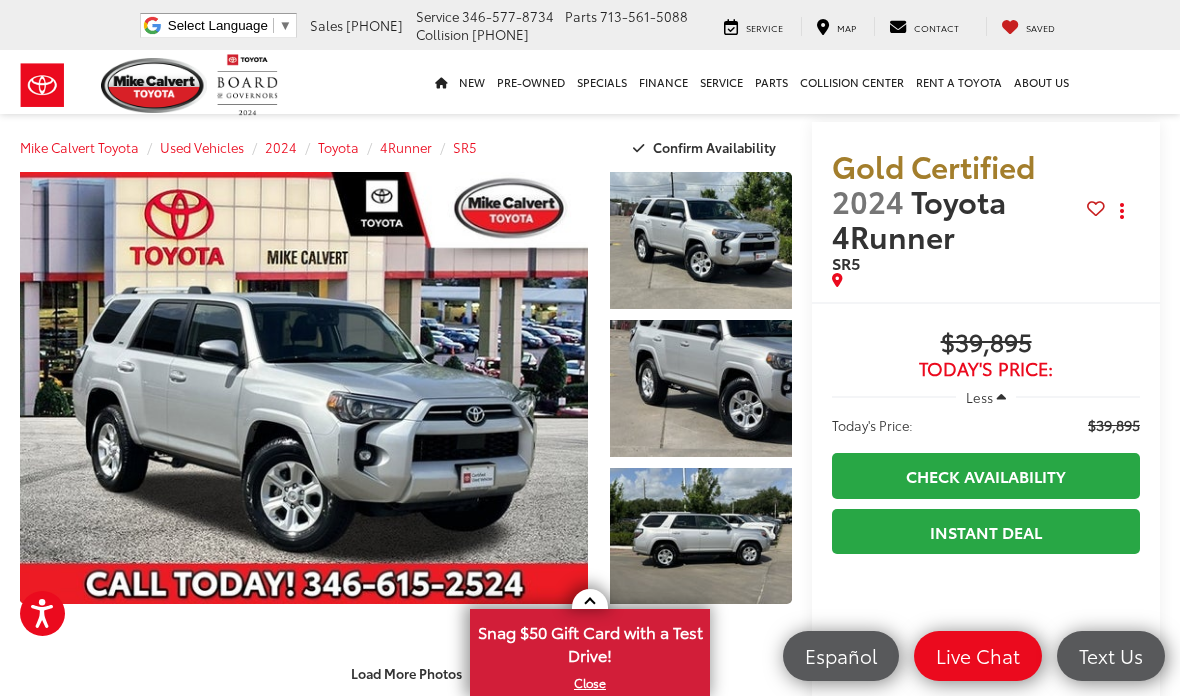 scroll, scrollTop: 0, scrollLeft: 0, axis: both 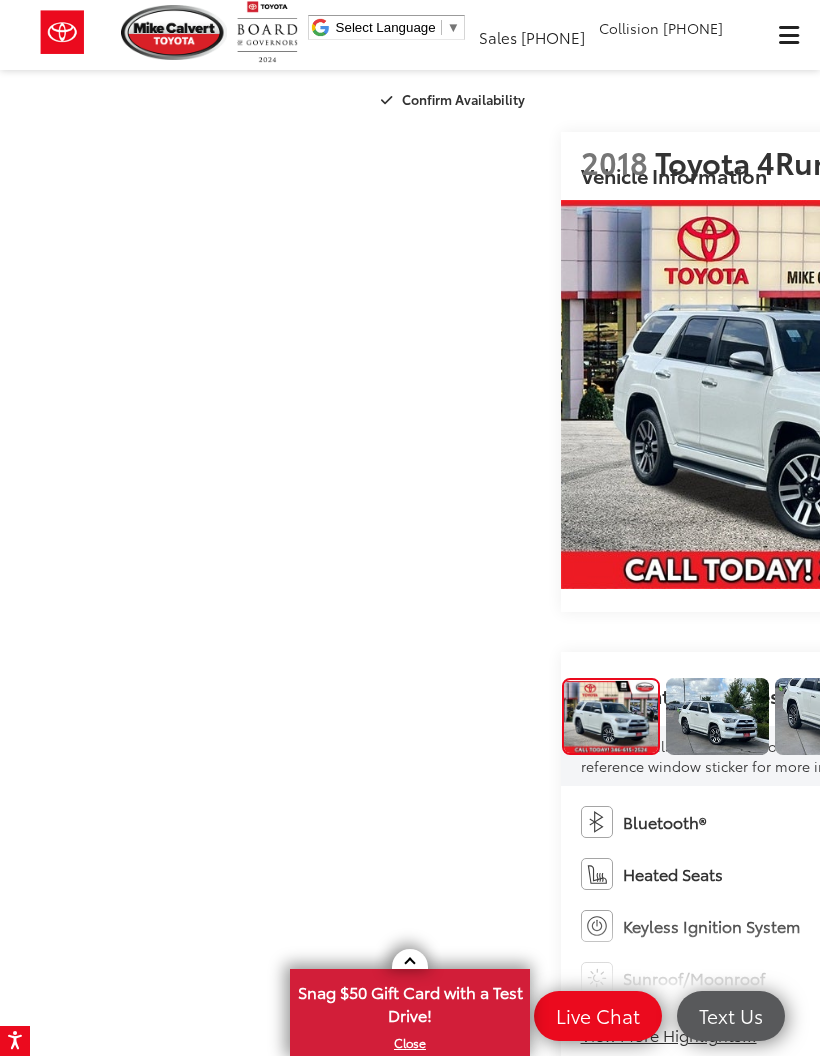 click at bounding box center [717, 717] 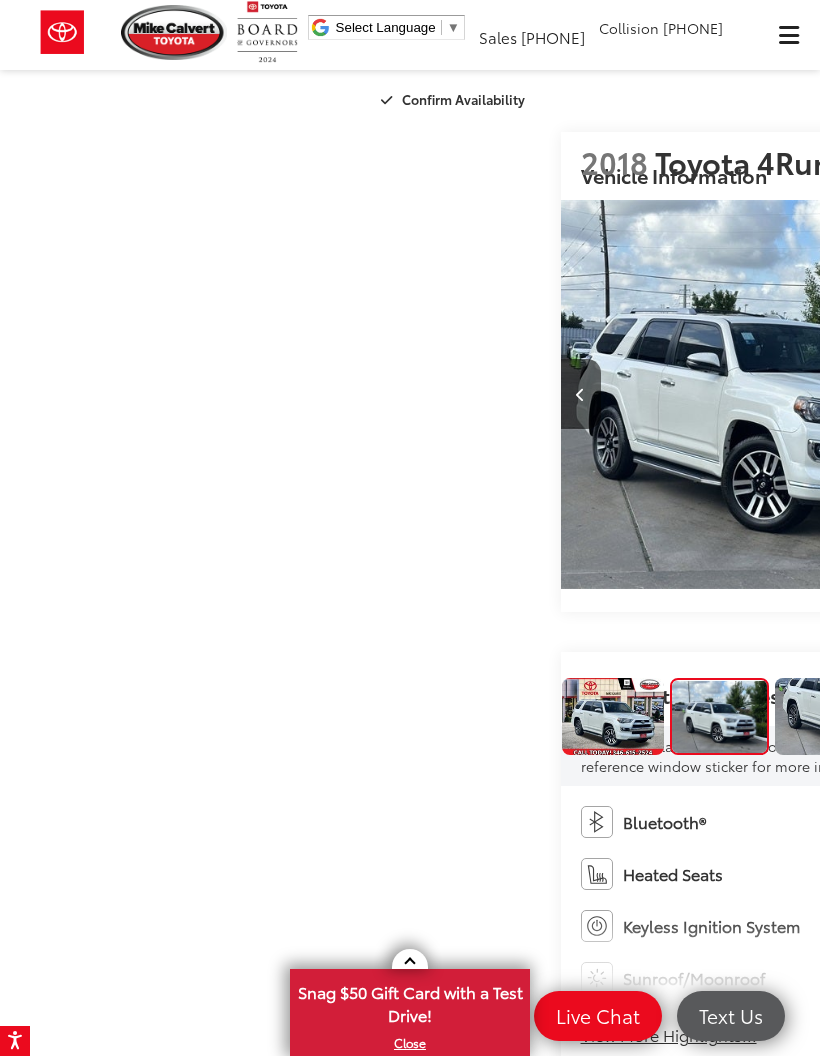 scroll, scrollTop: 0, scrollLeft: 820, axis: horizontal 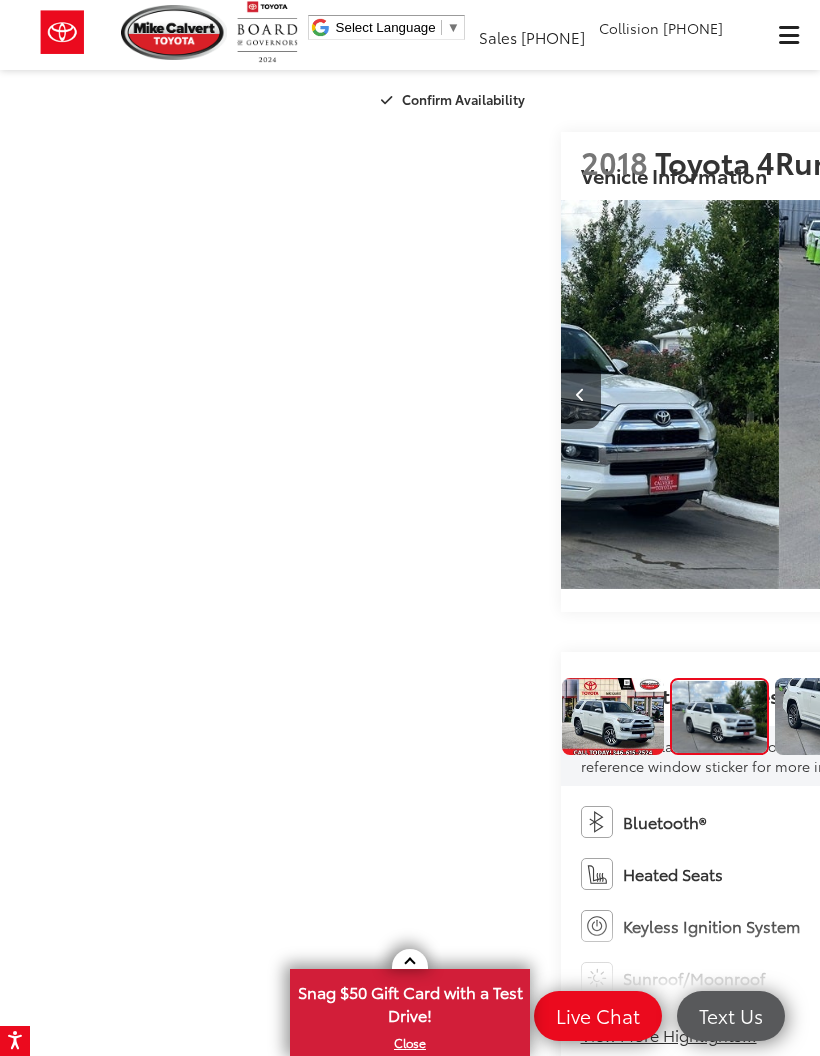 click at bounding box center [519, 394] 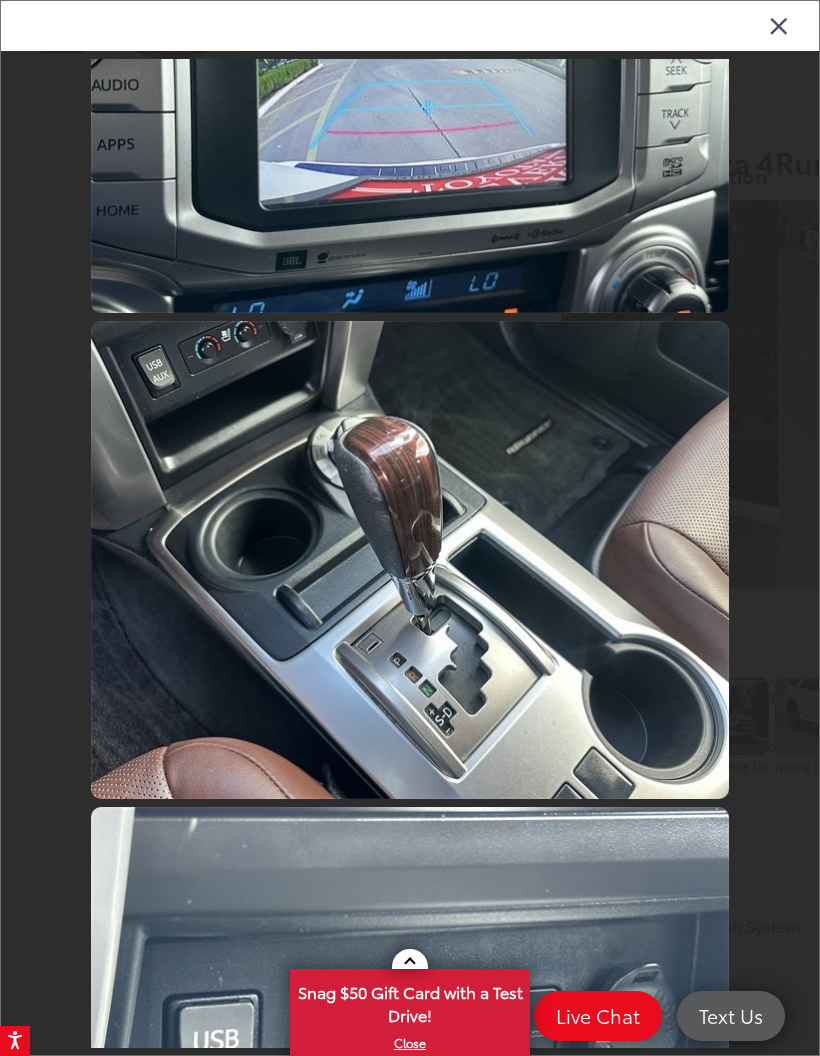 scroll, scrollTop: 8015, scrollLeft: 0, axis: vertical 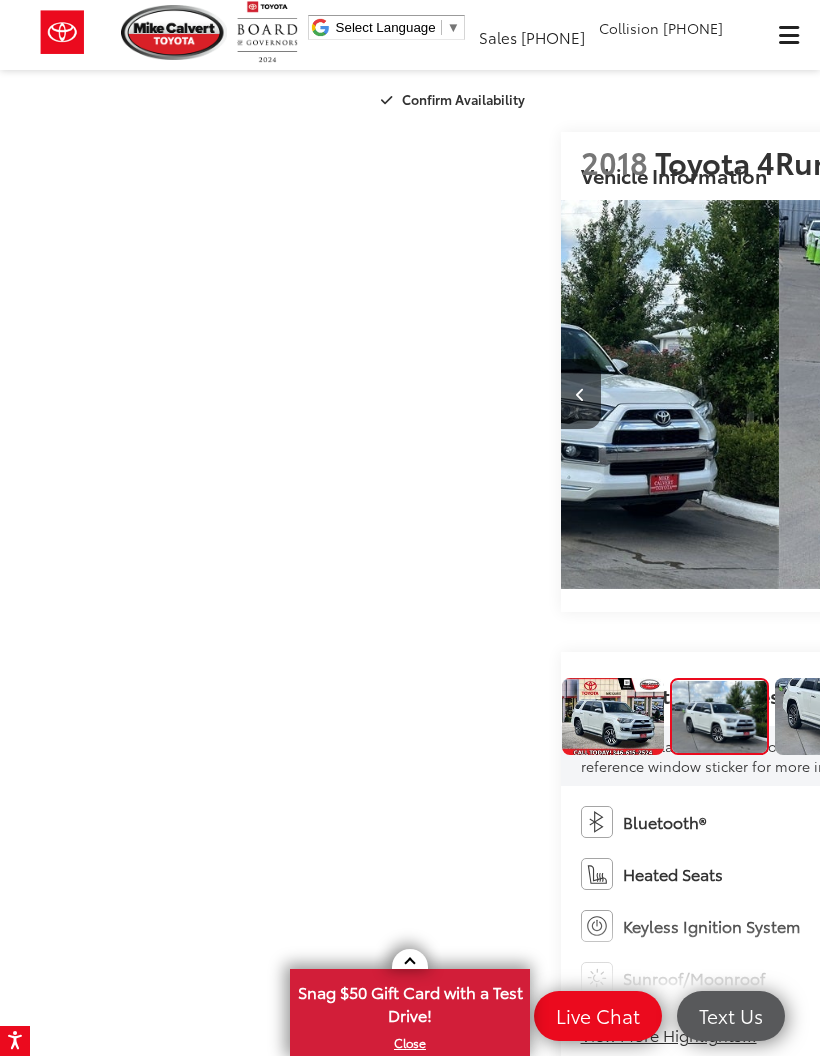click at bounding box center [519, 394] 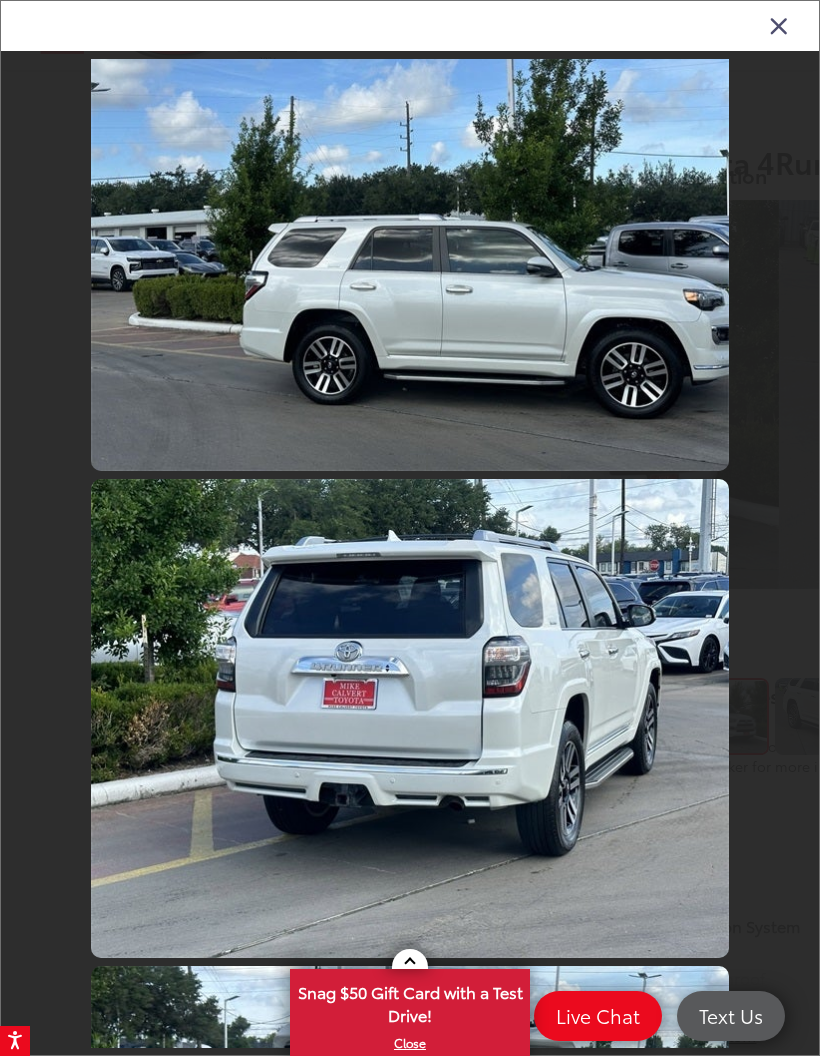 scroll, scrollTop: 1529, scrollLeft: 0, axis: vertical 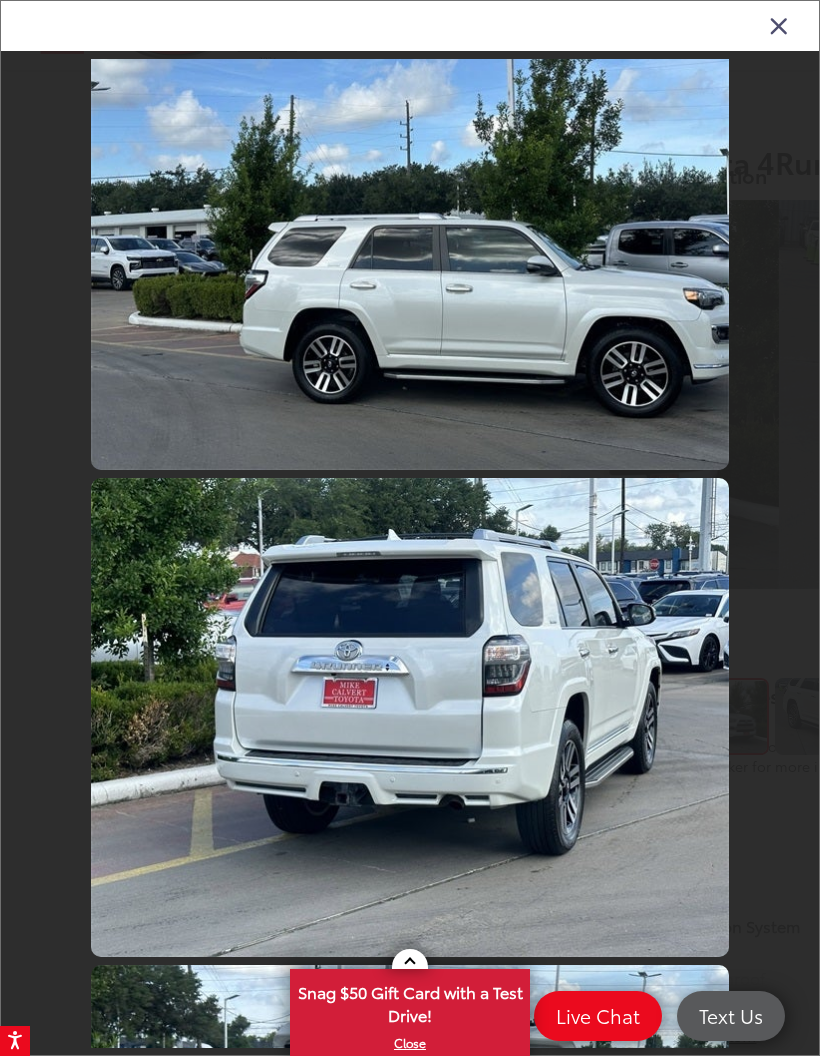 click on "2018   Toyota 4Runner" at bounding box center [410, 26] 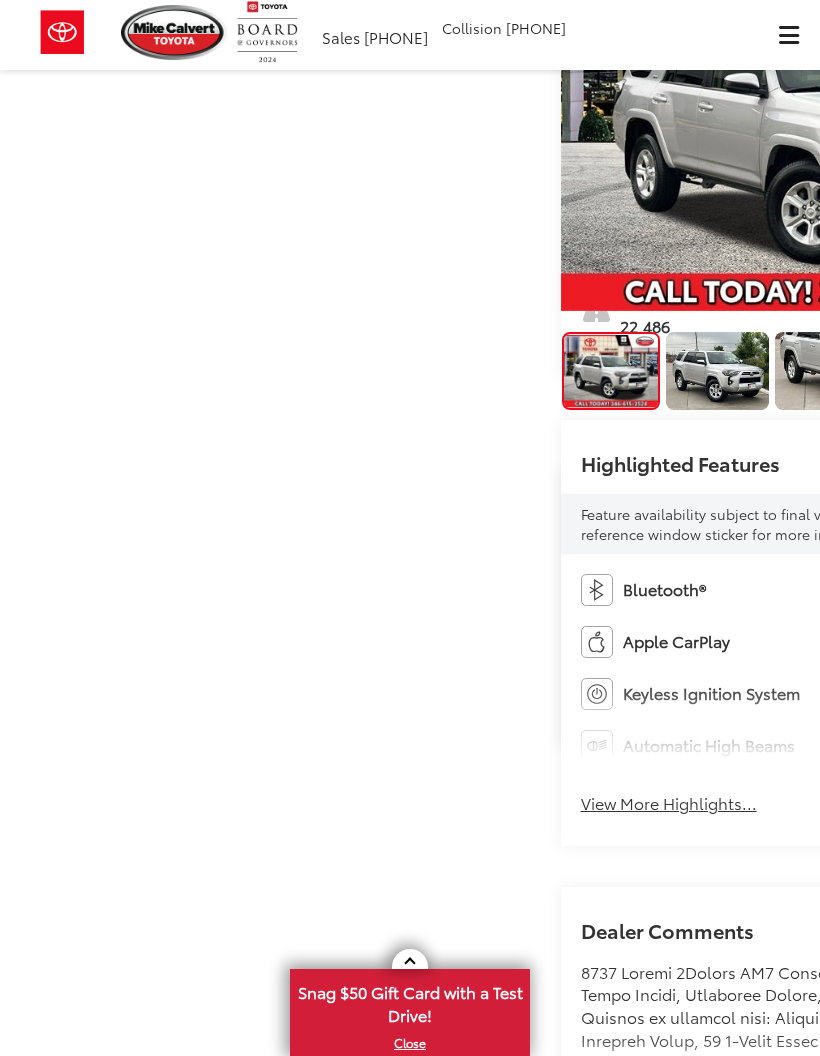 scroll, scrollTop: 497, scrollLeft: 0, axis: vertical 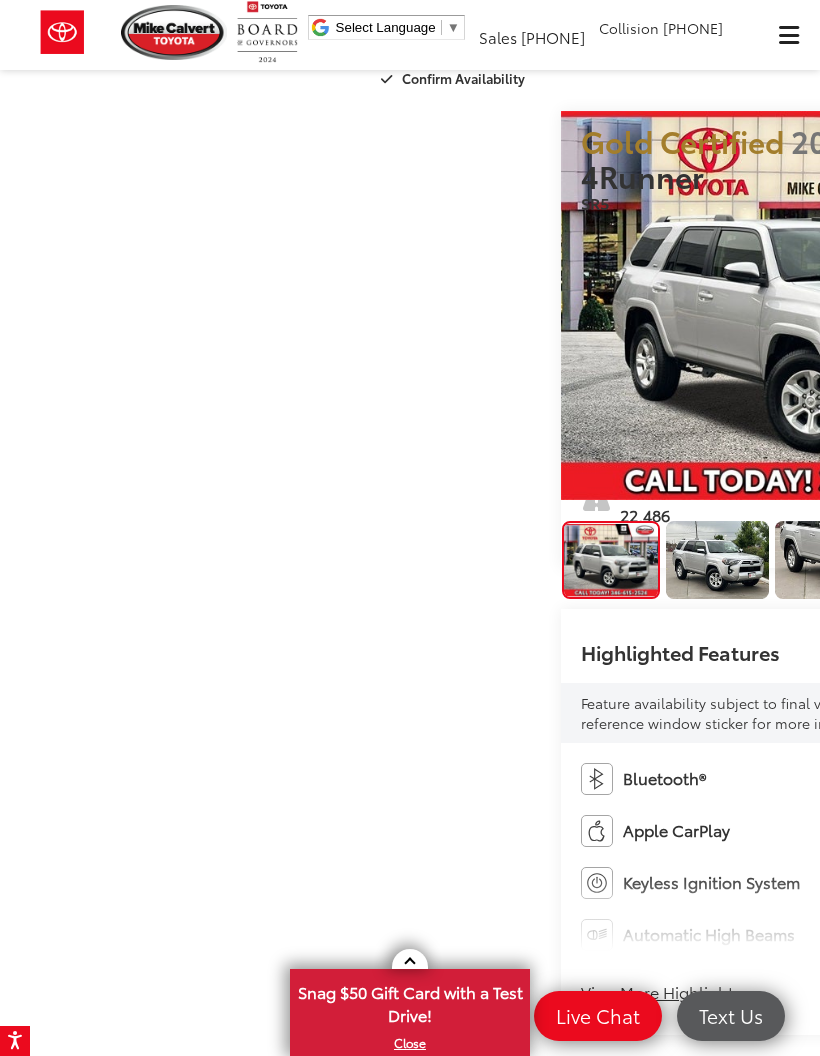 click at bounding box center (820, 305) 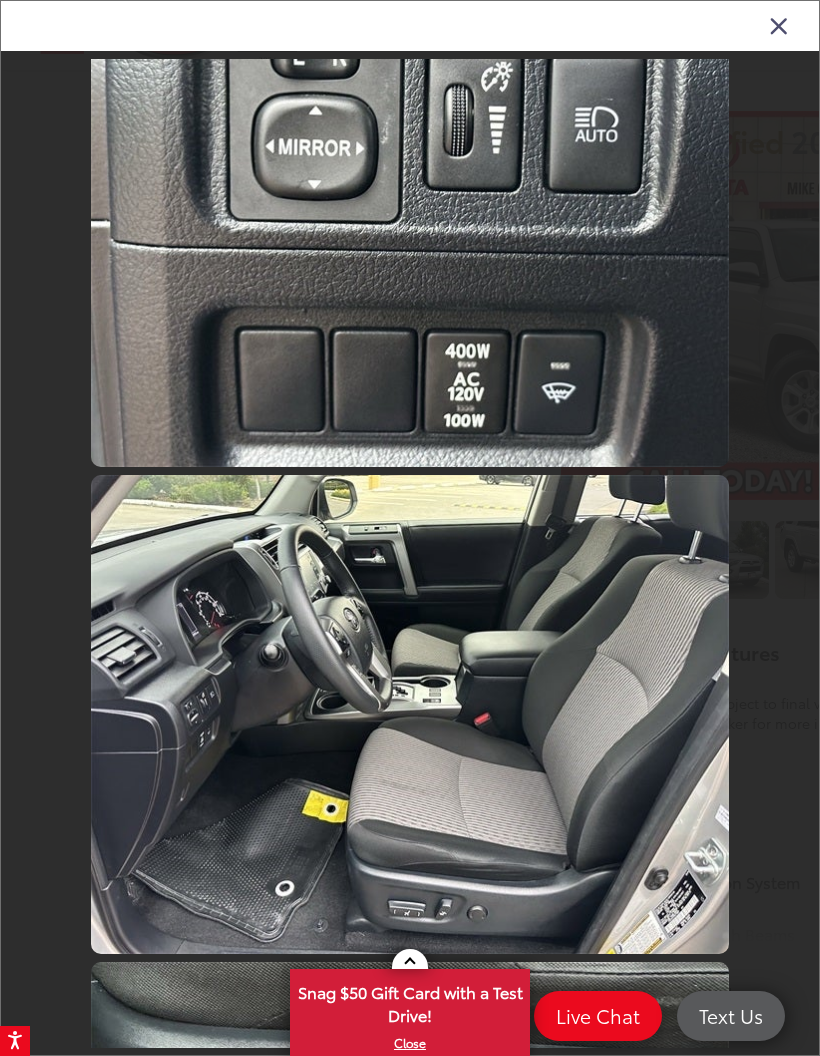 scroll, scrollTop: 8317, scrollLeft: 0, axis: vertical 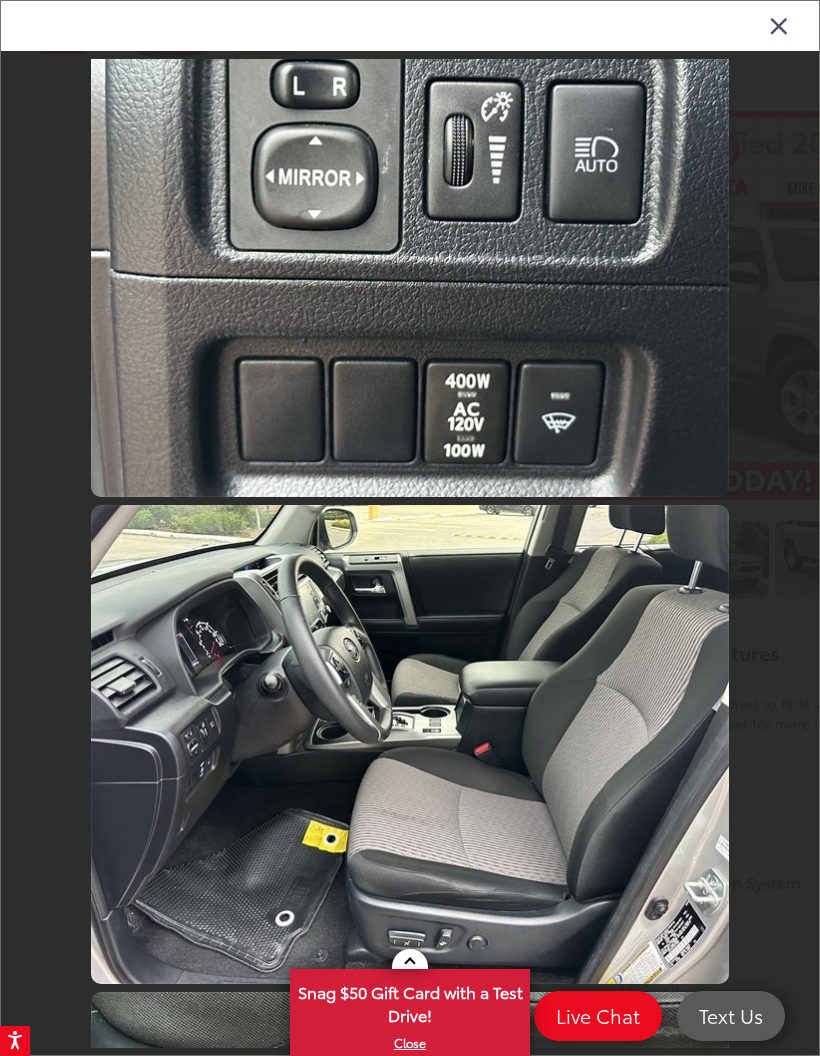 click at bounding box center (779, 25) 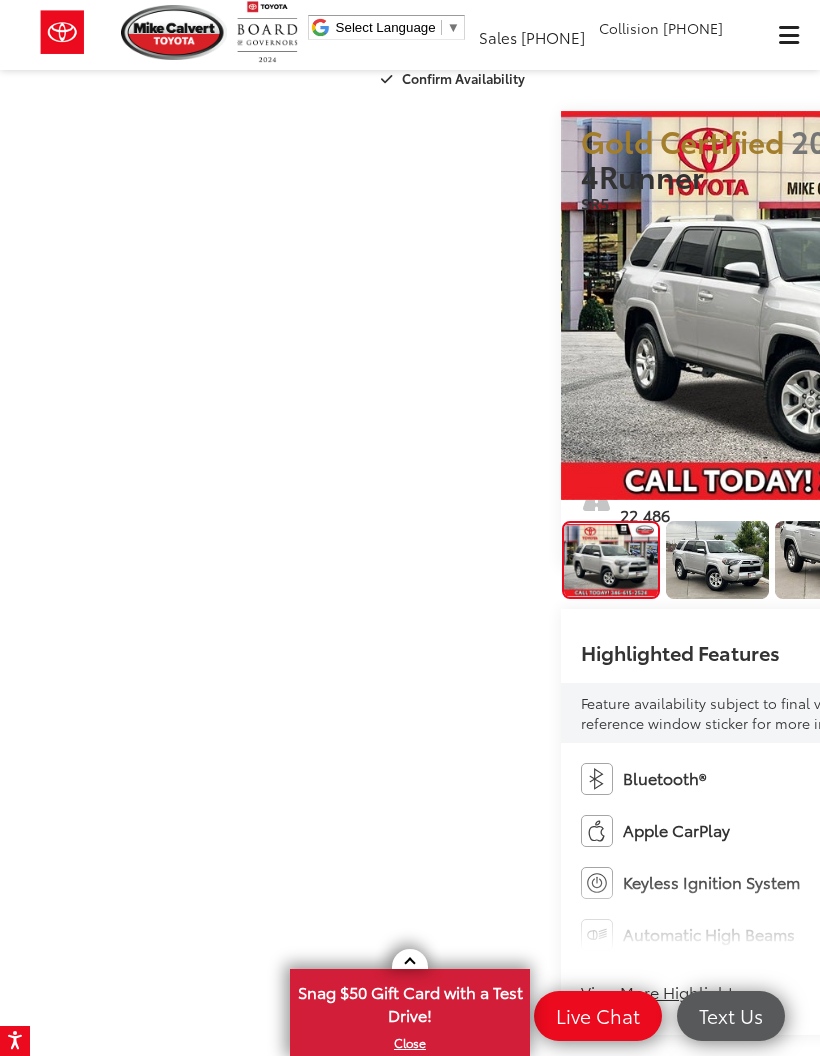 click on "Mike Calvert Toyota
Select Language ​ ▼
Sales
713-597-5313
Service
346-577-8734
Parts
713-561-5088
Collision
713-558-8282
2333 South Loop West
Houston, TX 77054
Service
Map
Contact
Saved
Saved" at bounding box center (410, 32) 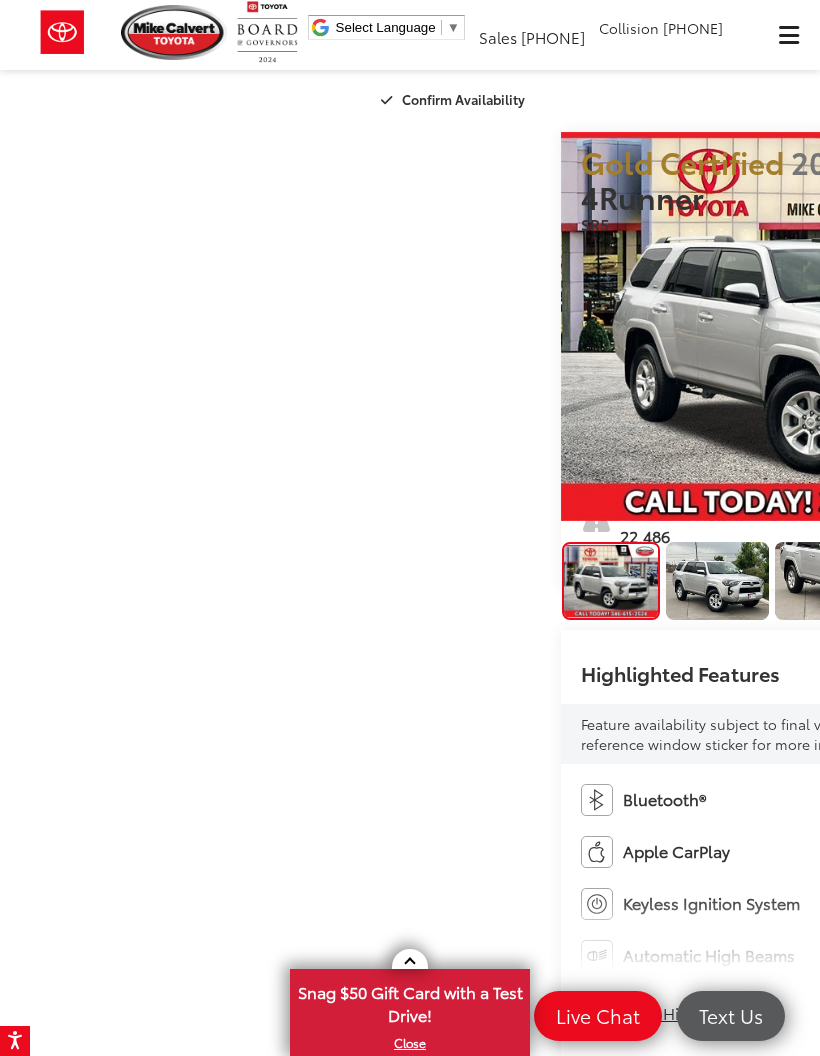 click on "Mike Calvert Toyota
Select Language ​ ▼
Sales
713-597-5313
Service
346-577-8734
Parts
713-561-5088
Collision
713-558-8282
2333 South Loop West
Houston, TX 77054
Service
Map
Contact
Saved
Saved" at bounding box center (410, 32) 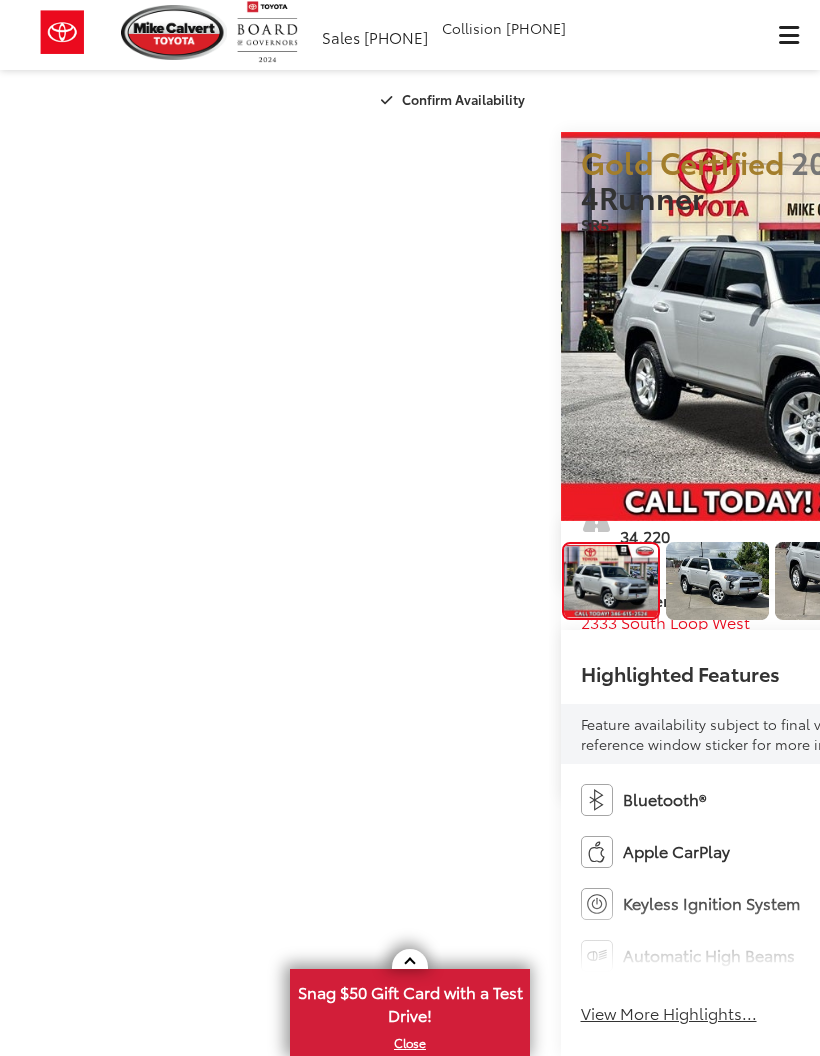 scroll, scrollTop: 0, scrollLeft: 0, axis: both 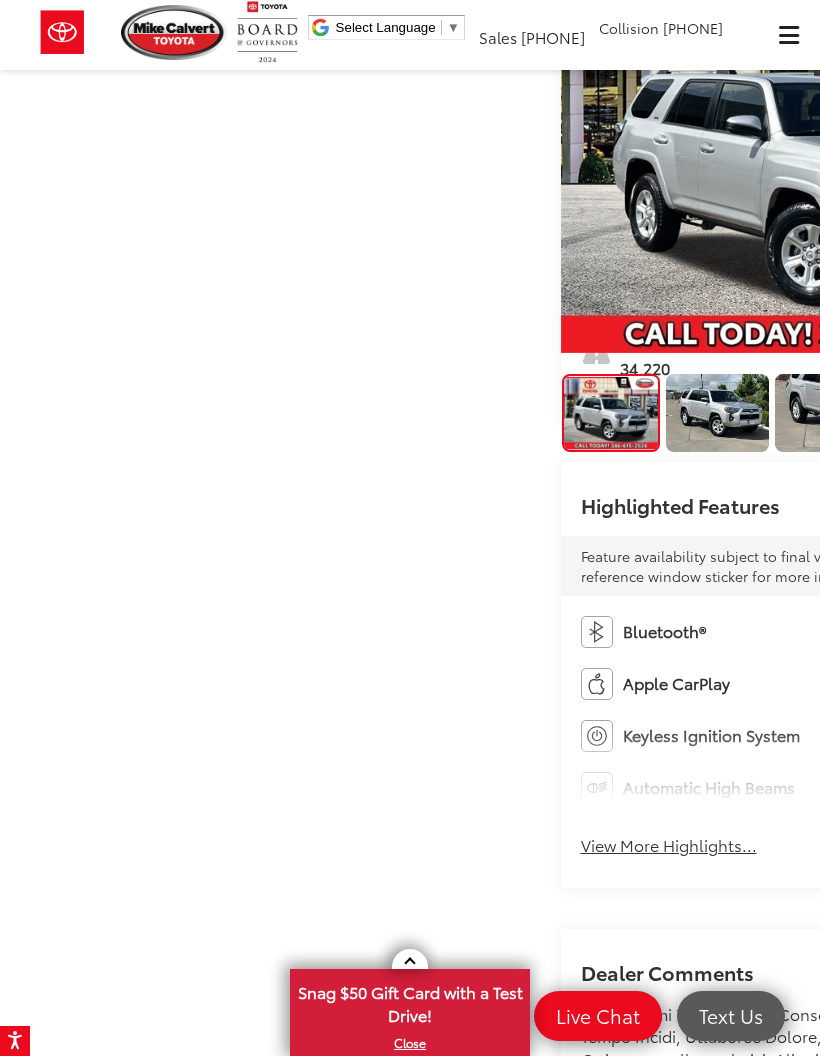 click at bounding box center [820, 158] 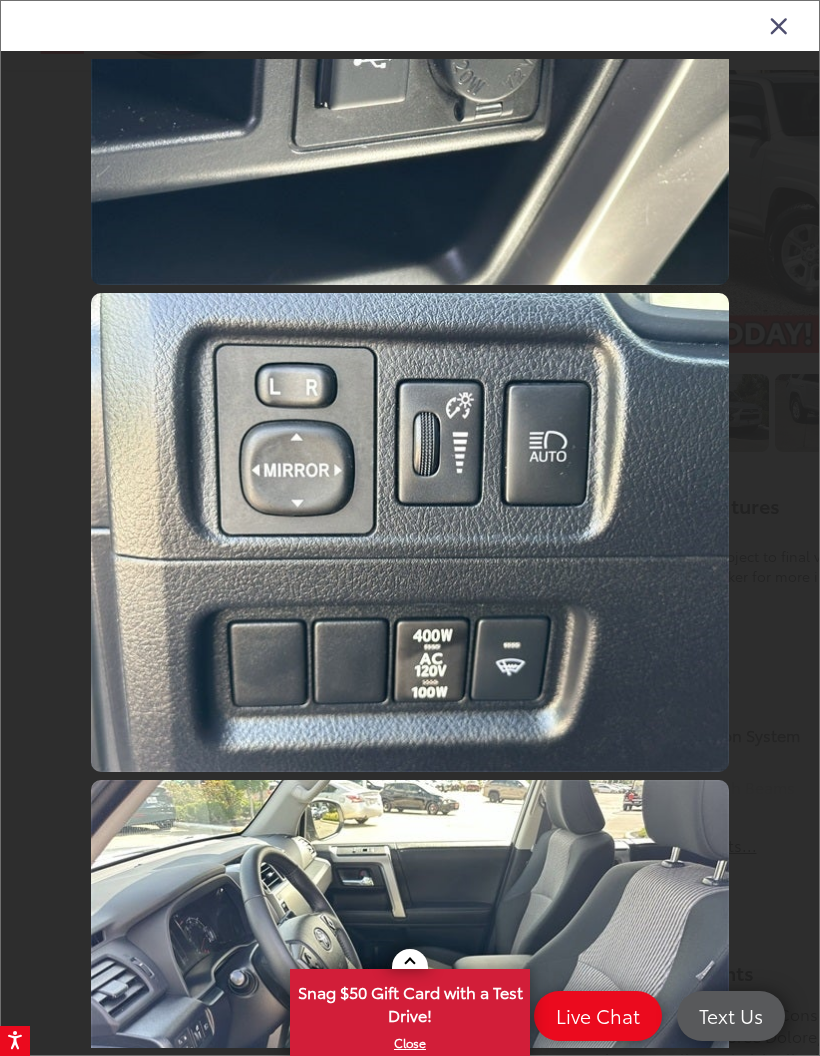 scroll, scrollTop: 8530, scrollLeft: 0, axis: vertical 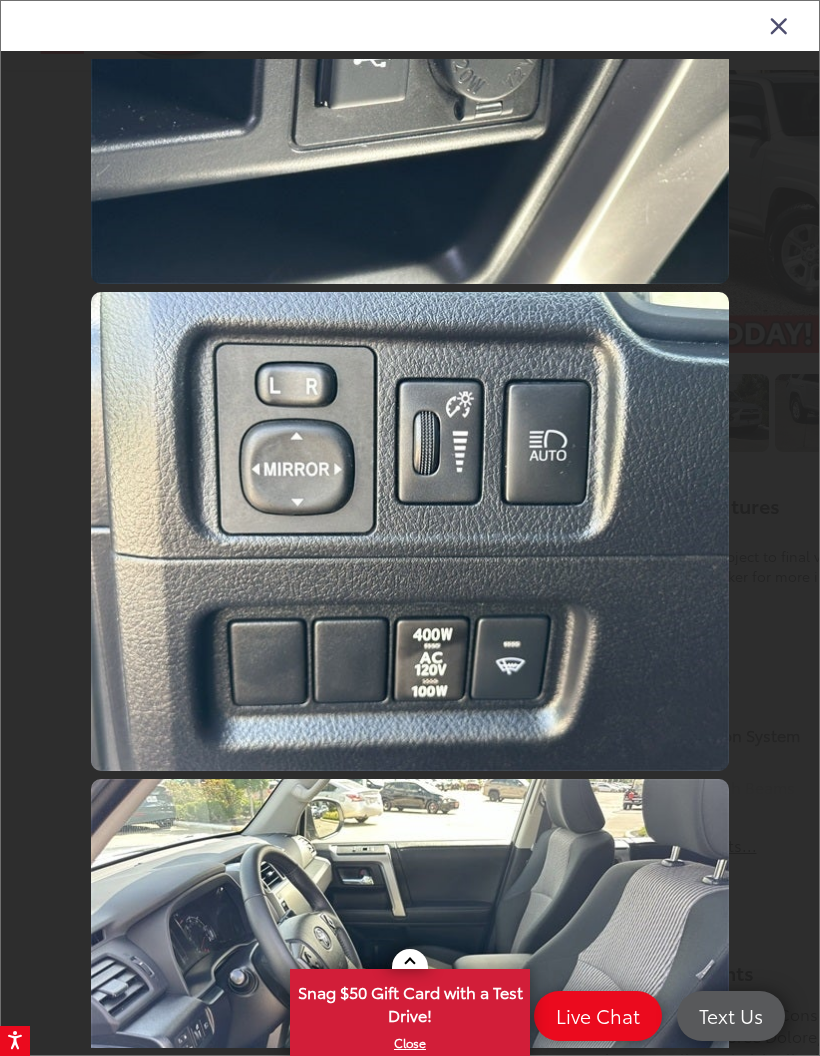 click on "2024   Toyota 4Runner" at bounding box center (410, 26) 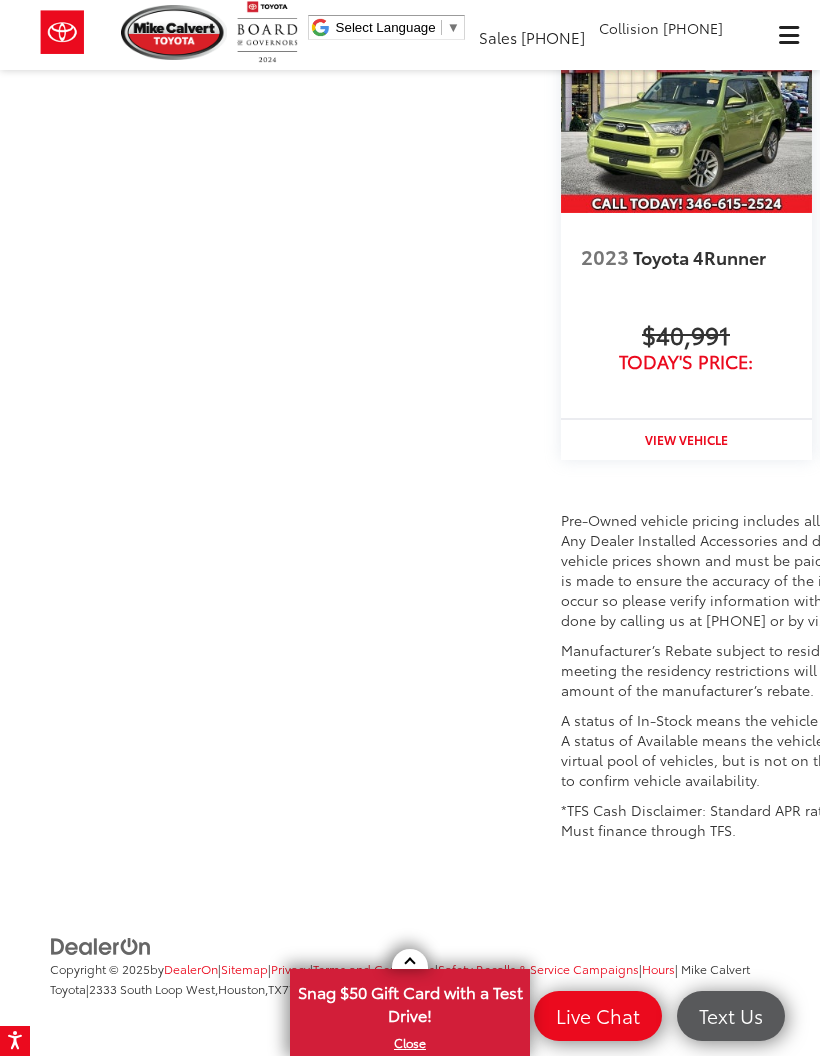 scroll, scrollTop: 2546, scrollLeft: 0, axis: vertical 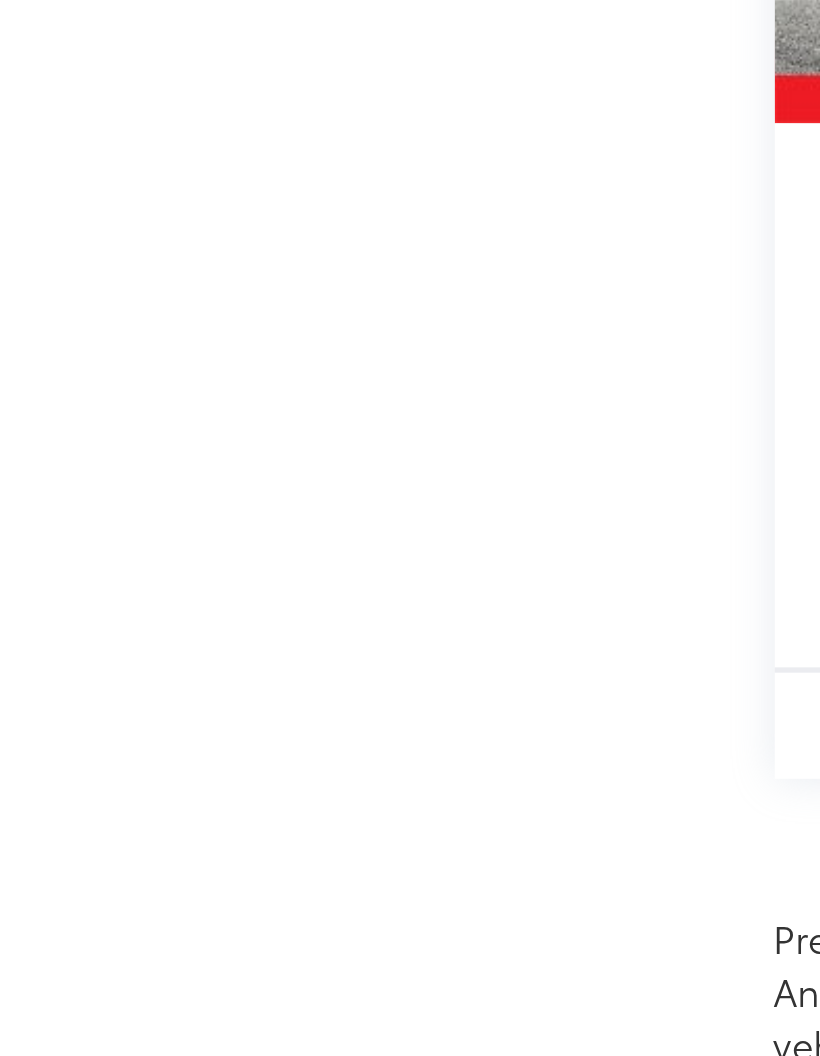 copy on "P52951" 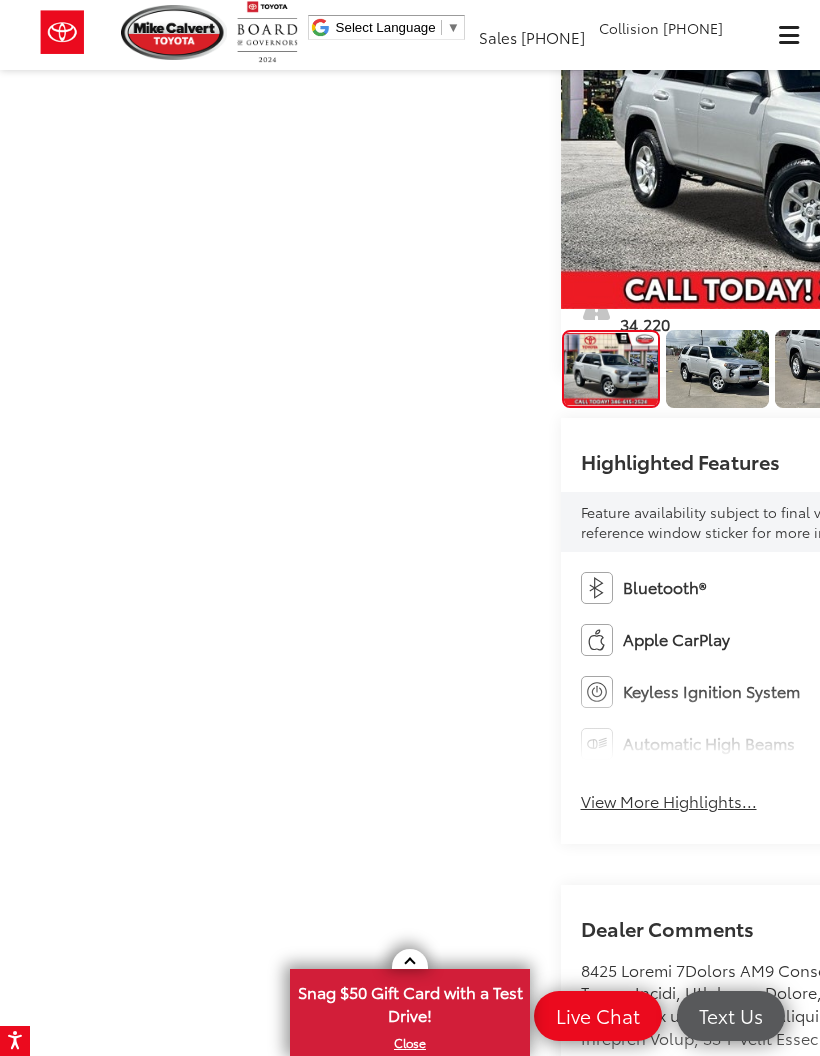 scroll, scrollTop: 0, scrollLeft: 0, axis: both 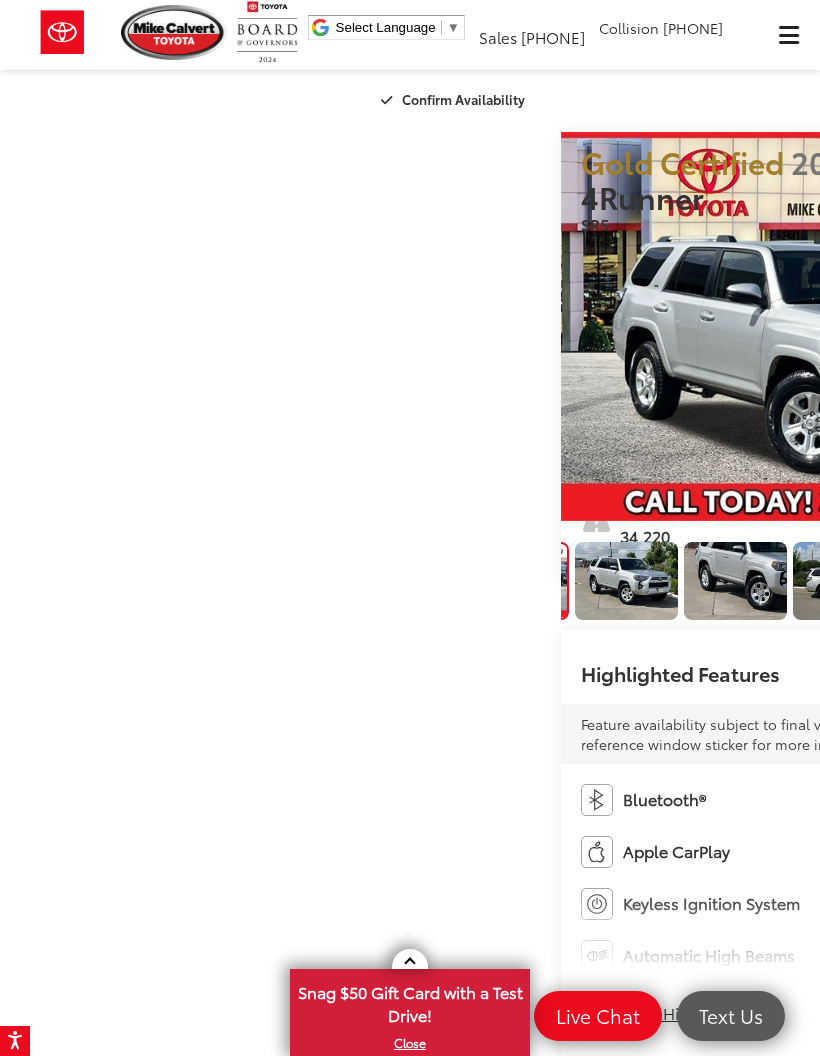 click at bounding box center (626, 581) 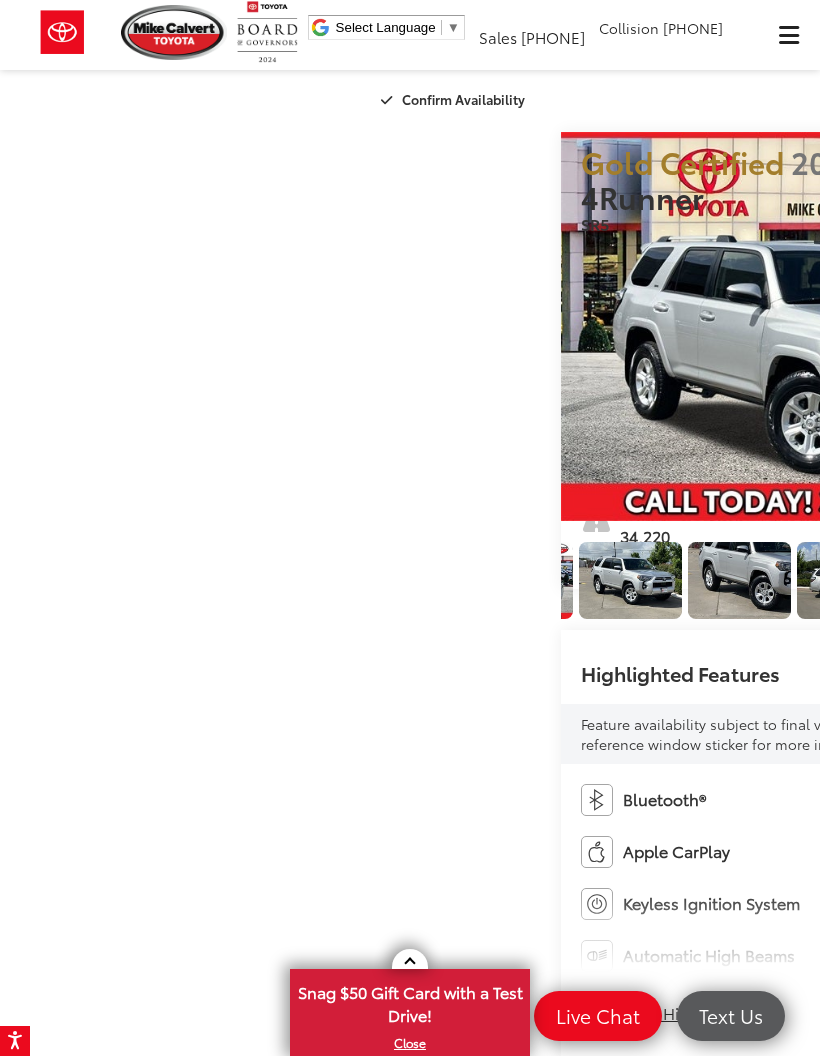 scroll, scrollTop: 0, scrollLeft: 716, axis: horizontal 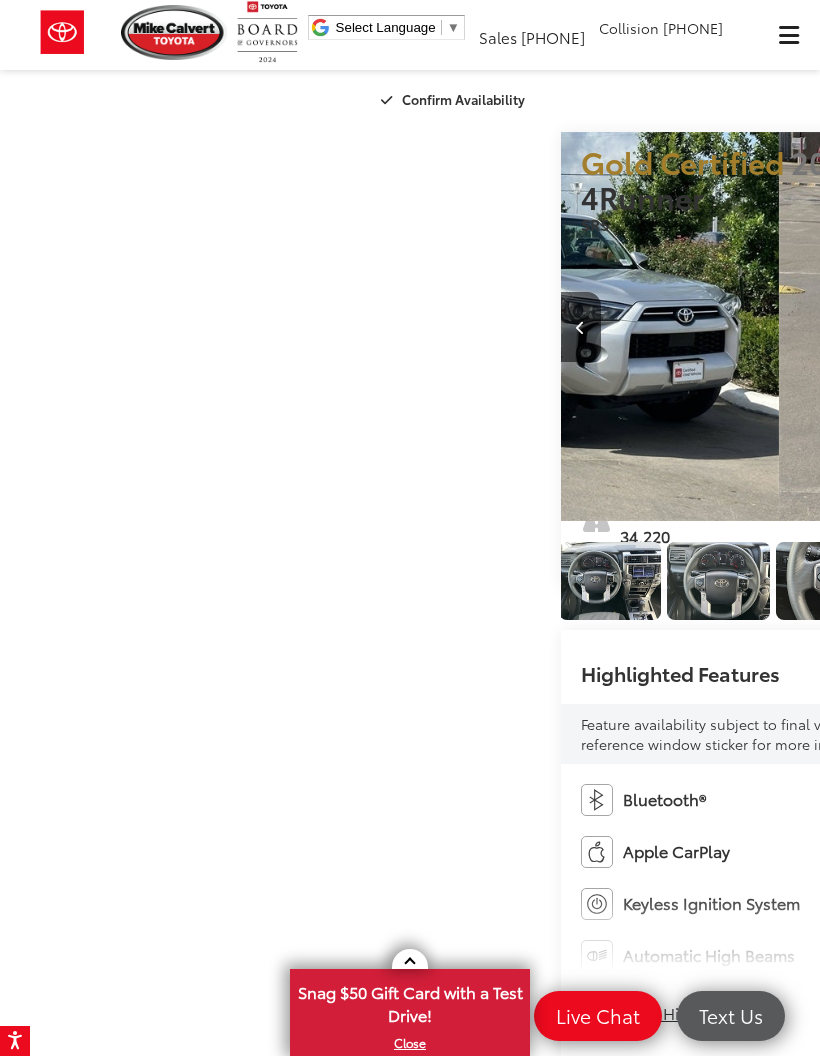 click at bounding box center (501, 581) 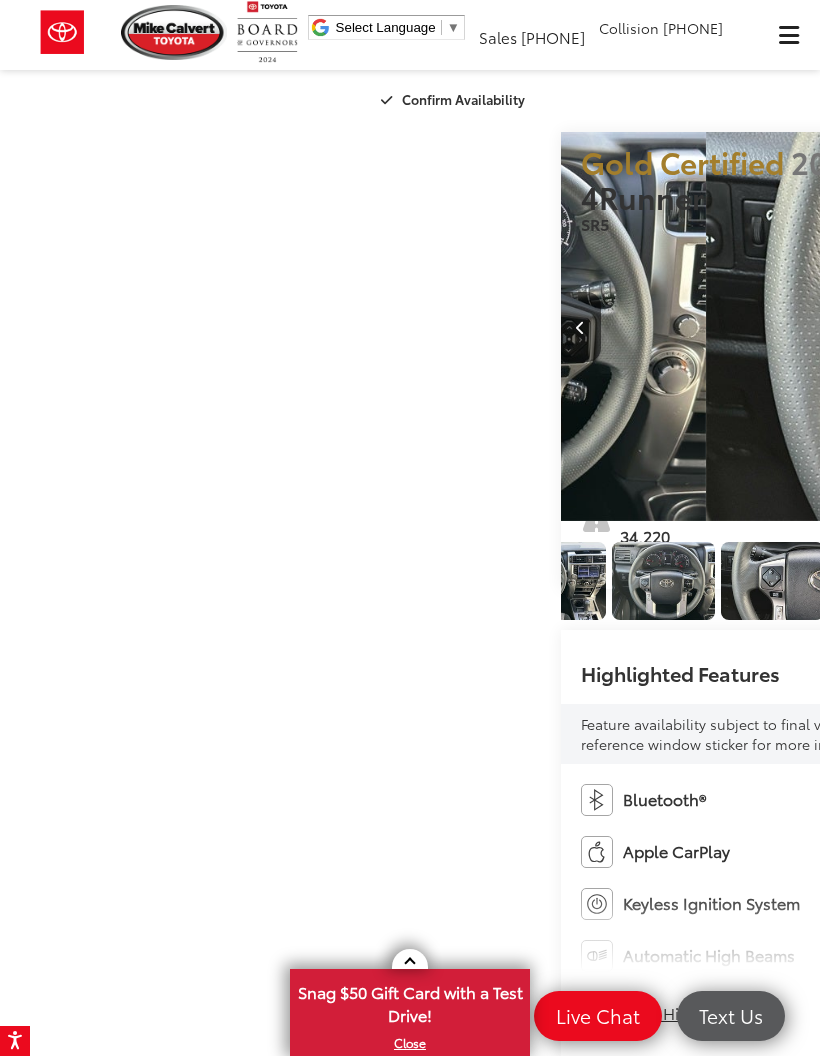 scroll, scrollTop: 0, scrollLeft: 6560, axis: horizontal 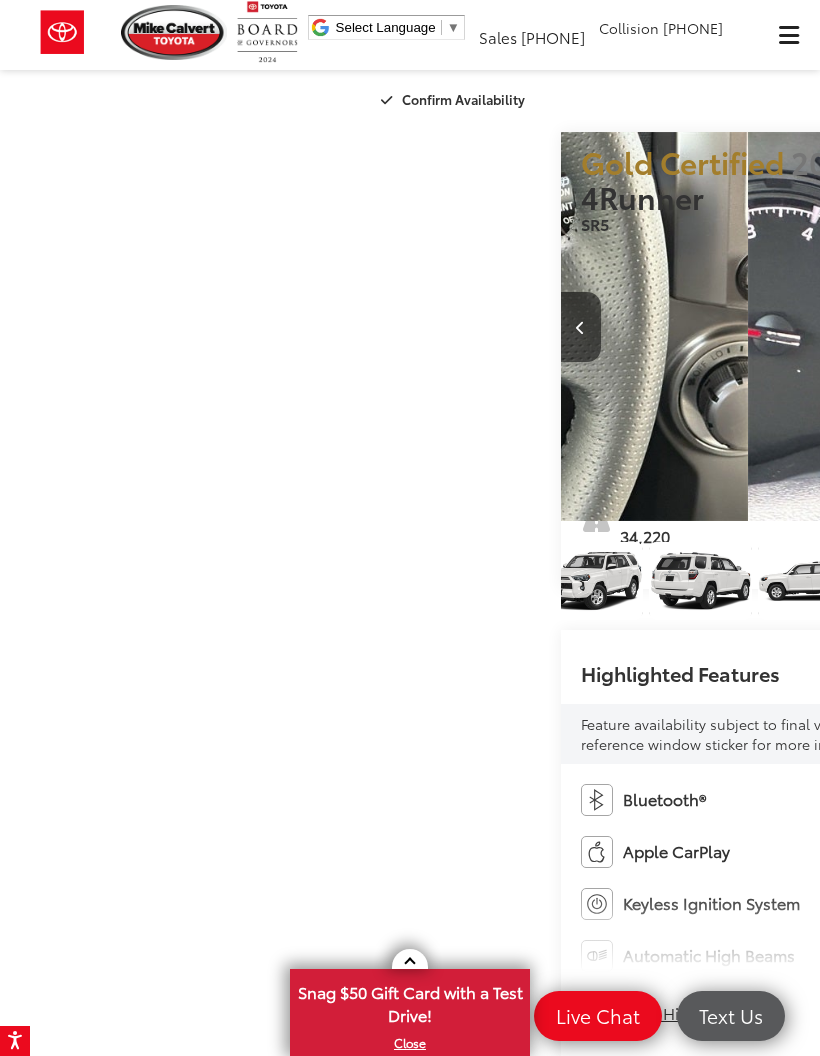 click at bounding box center [-280, 581] 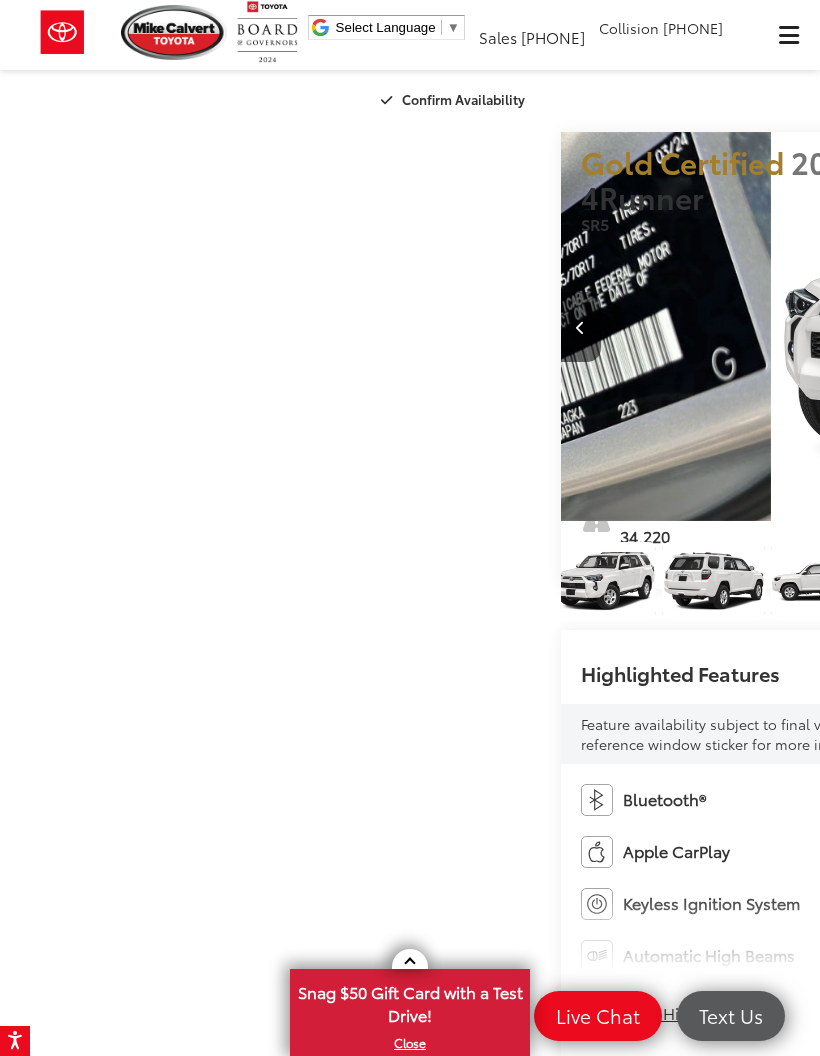 scroll, scrollTop: 0, scrollLeft: 2940, axis: horizontal 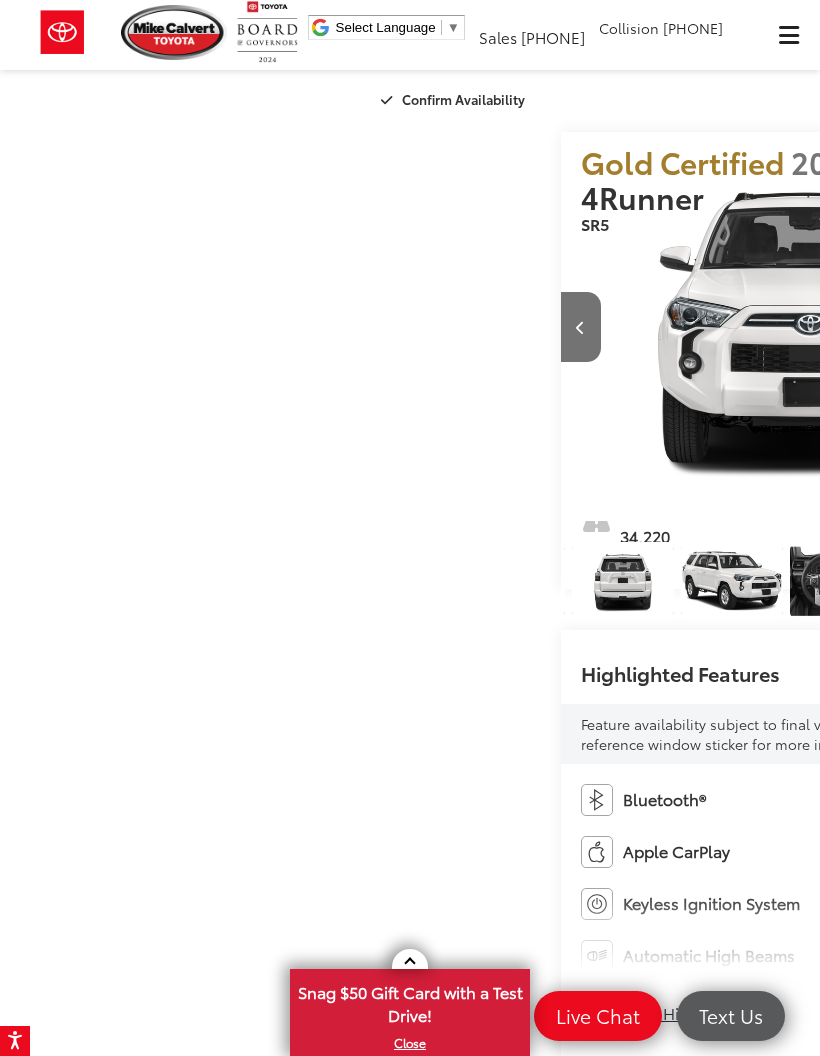 click at bounding box center [-357, 581] 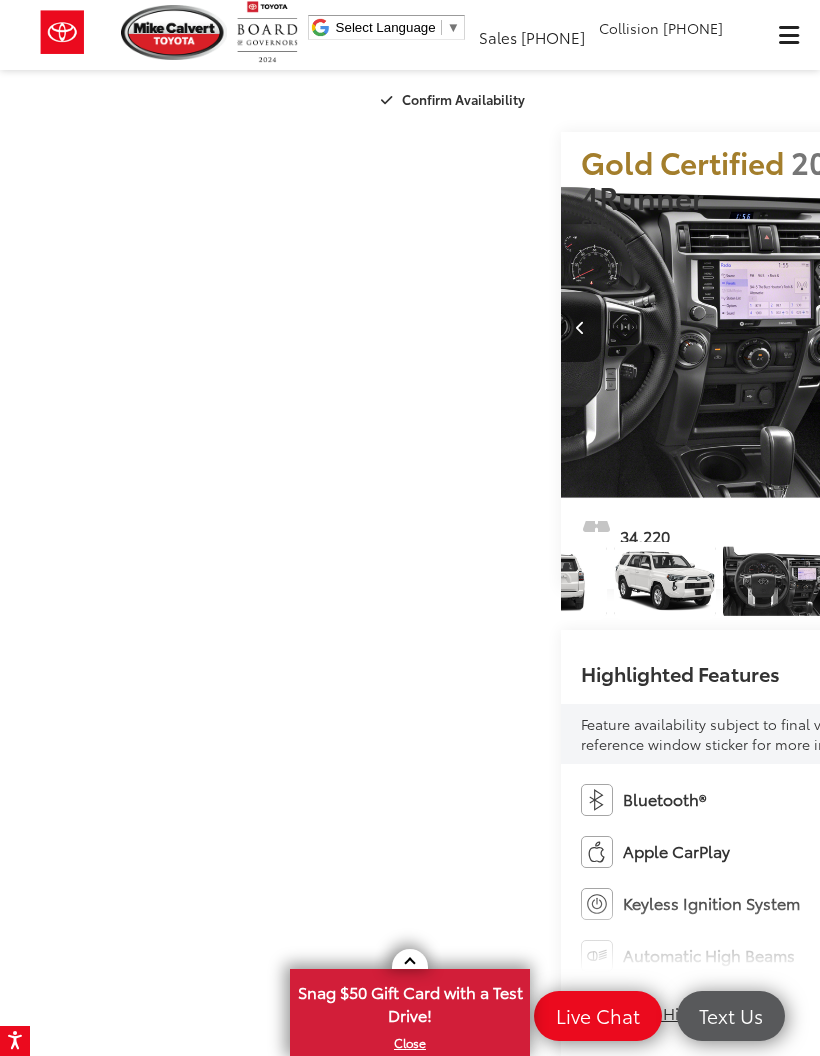 scroll, scrollTop: 0, scrollLeft: 18040, axis: horizontal 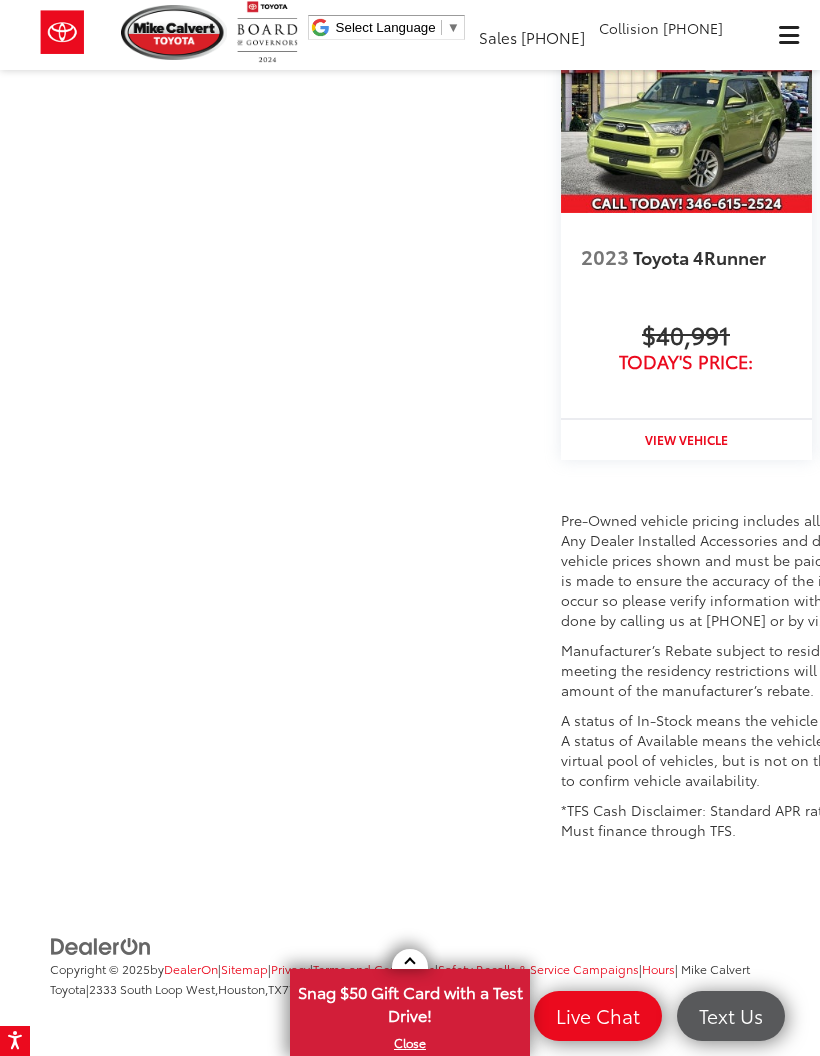click on "VIN:
[VIN]
Stock #:
P52951
Model Code:
8642" at bounding box center (820, -2253) 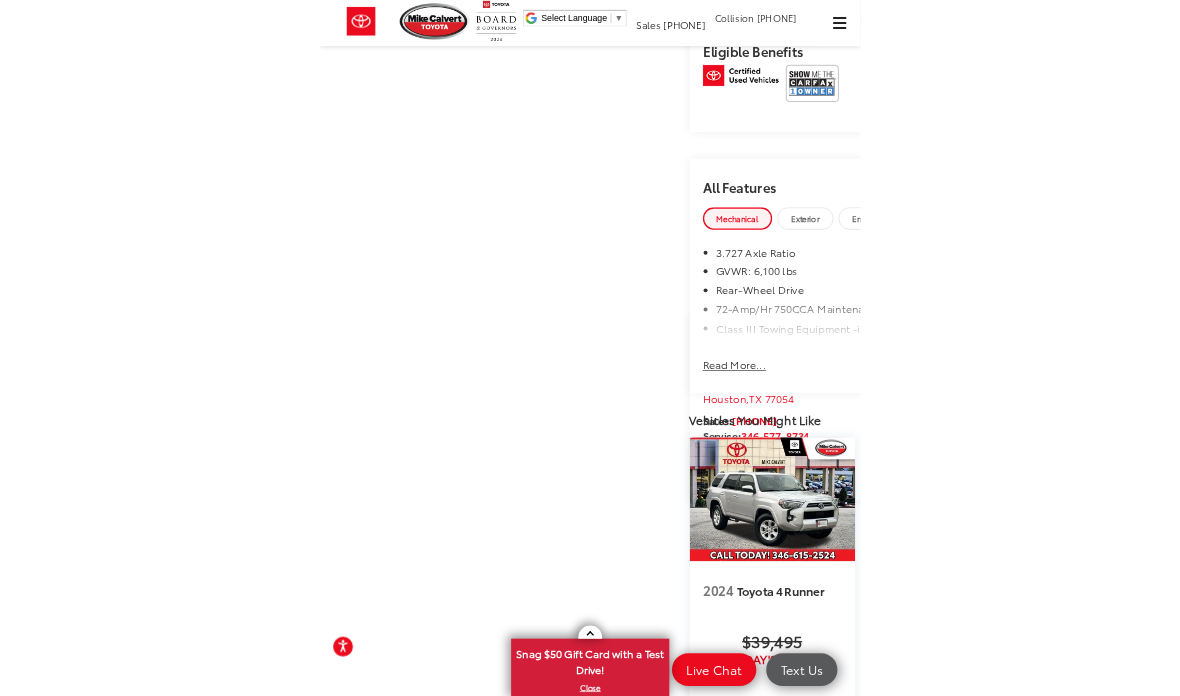 scroll, scrollTop: 1364, scrollLeft: 0, axis: vertical 